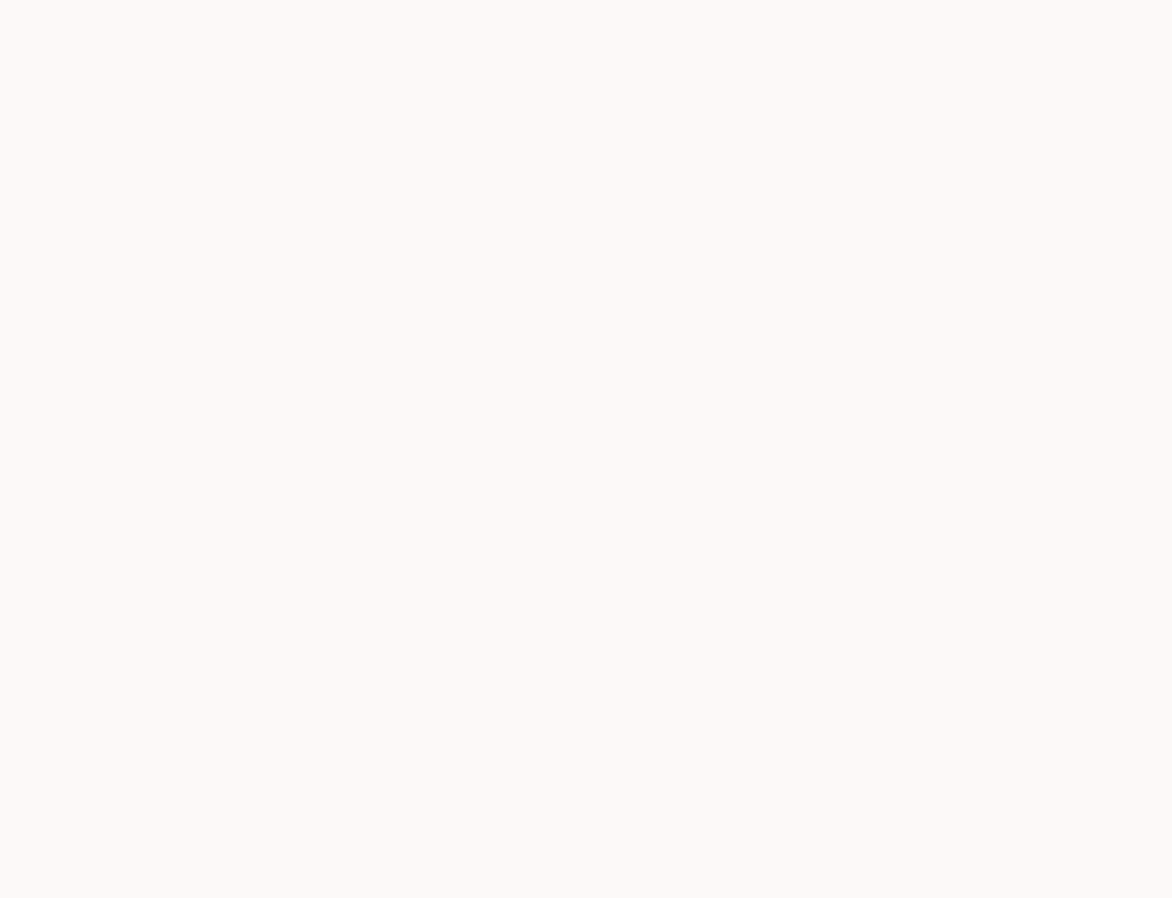 scroll, scrollTop: 0, scrollLeft: 0, axis: both 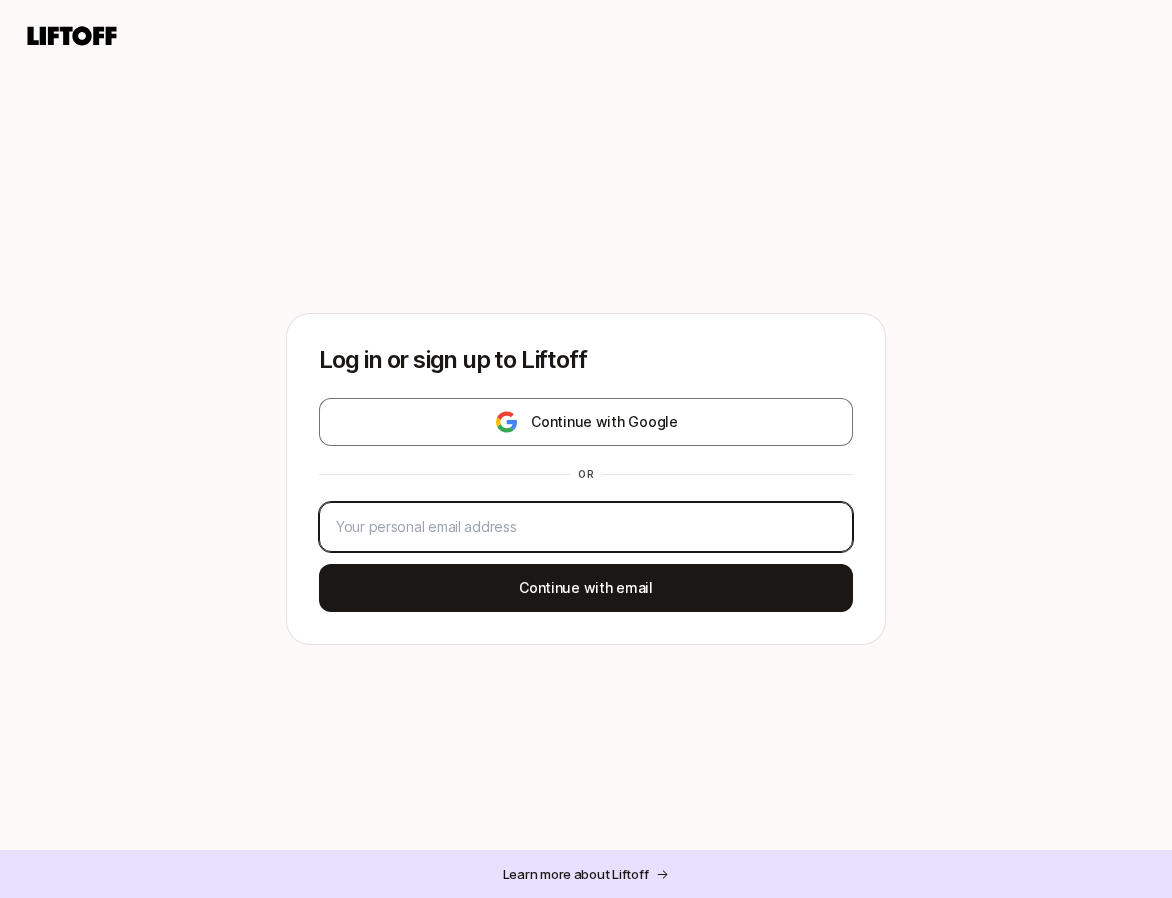 click at bounding box center (586, 527) 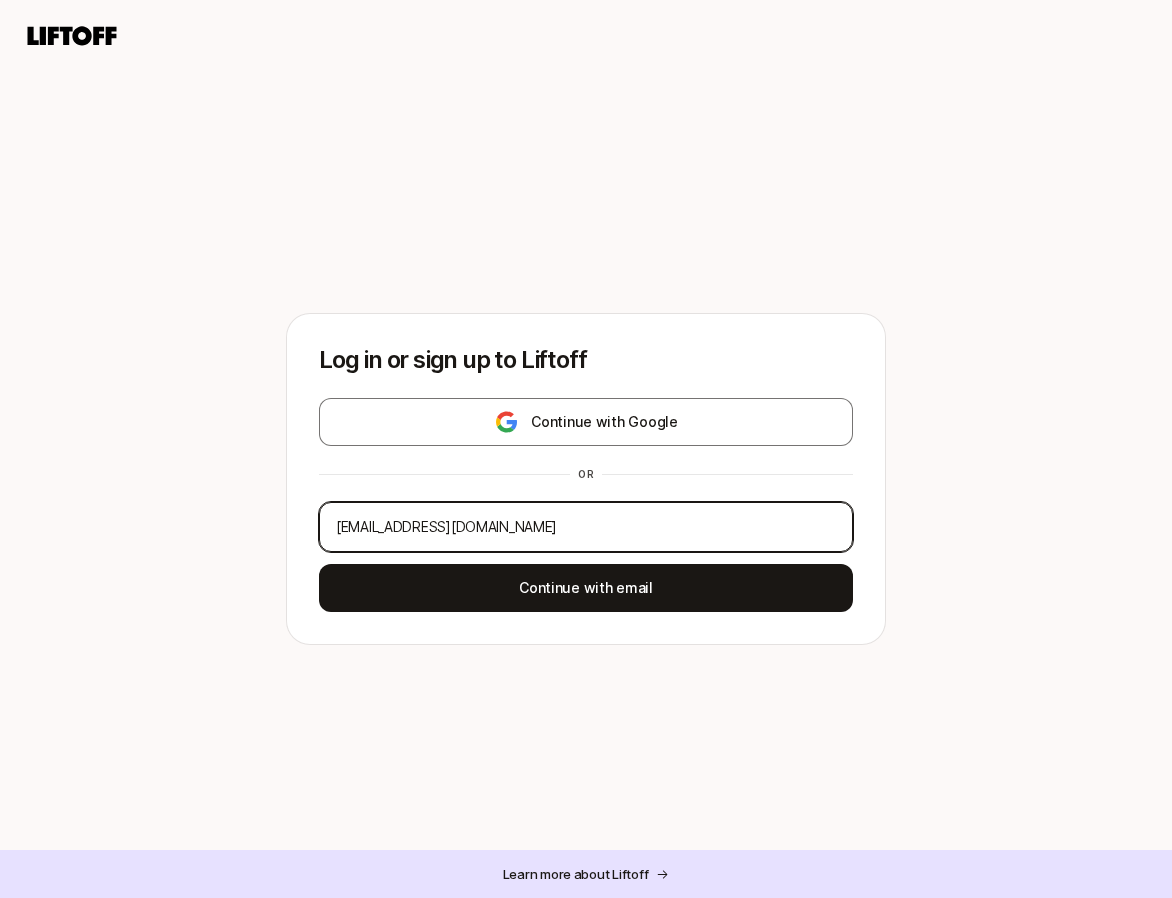 type on "[EMAIL_ADDRESS][DOMAIN_NAME]" 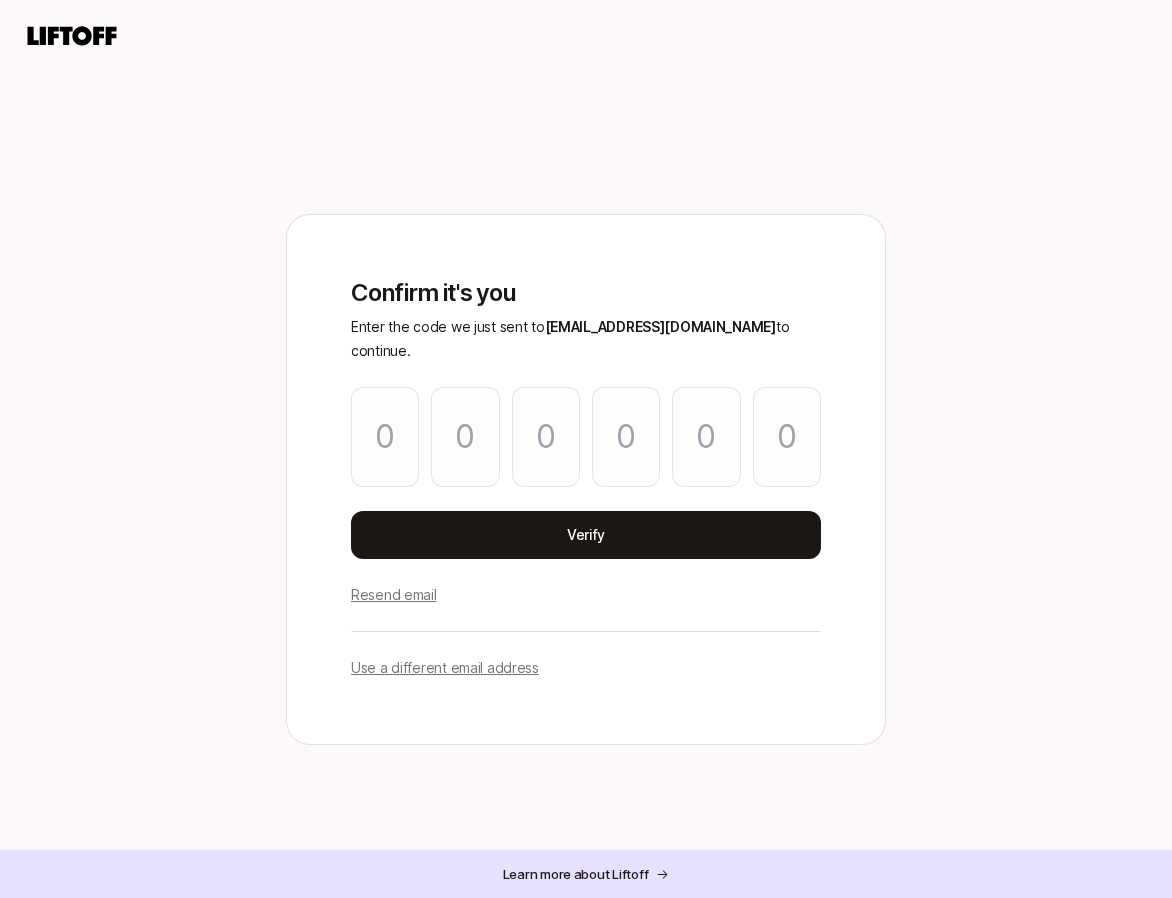 click on "Resend email" at bounding box center (394, 595) 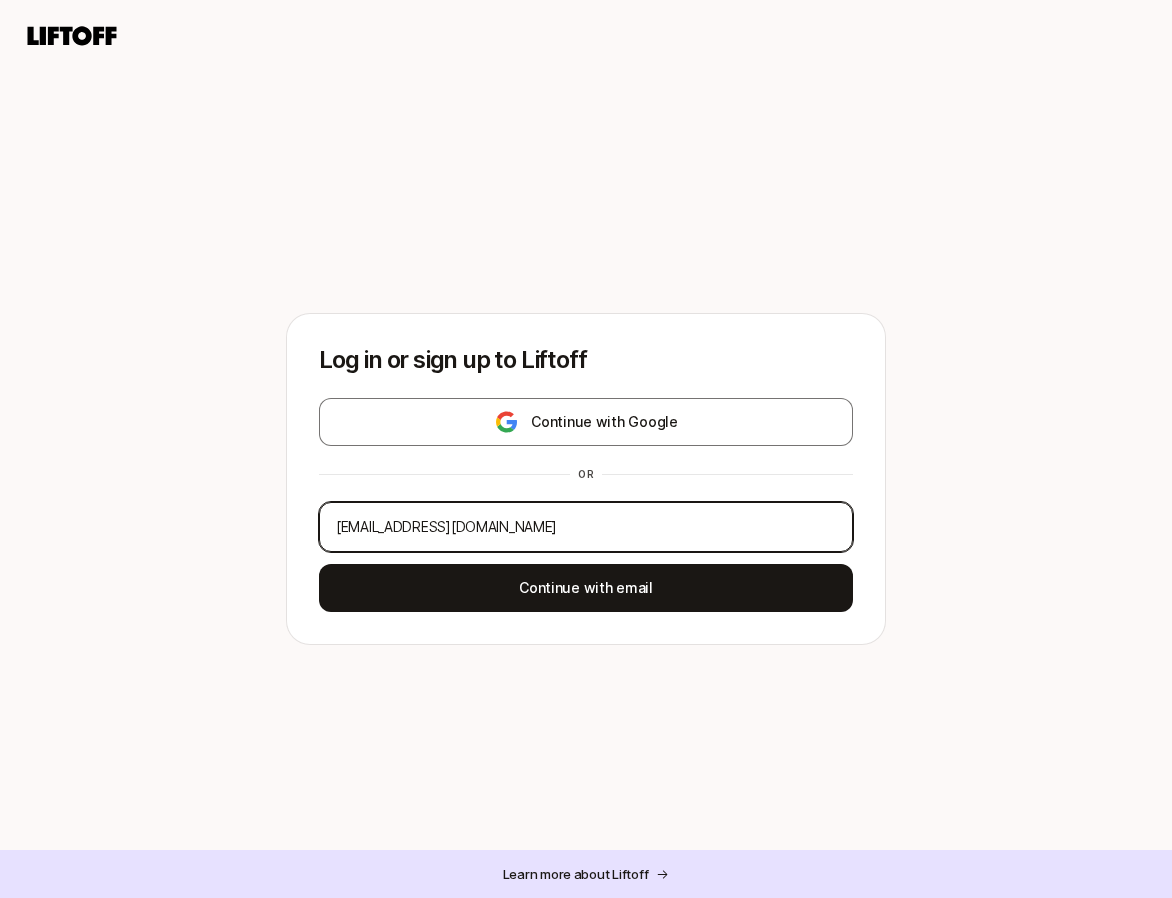 click on "chrisitna.white@loom.com" at bounding box center [586, 527] 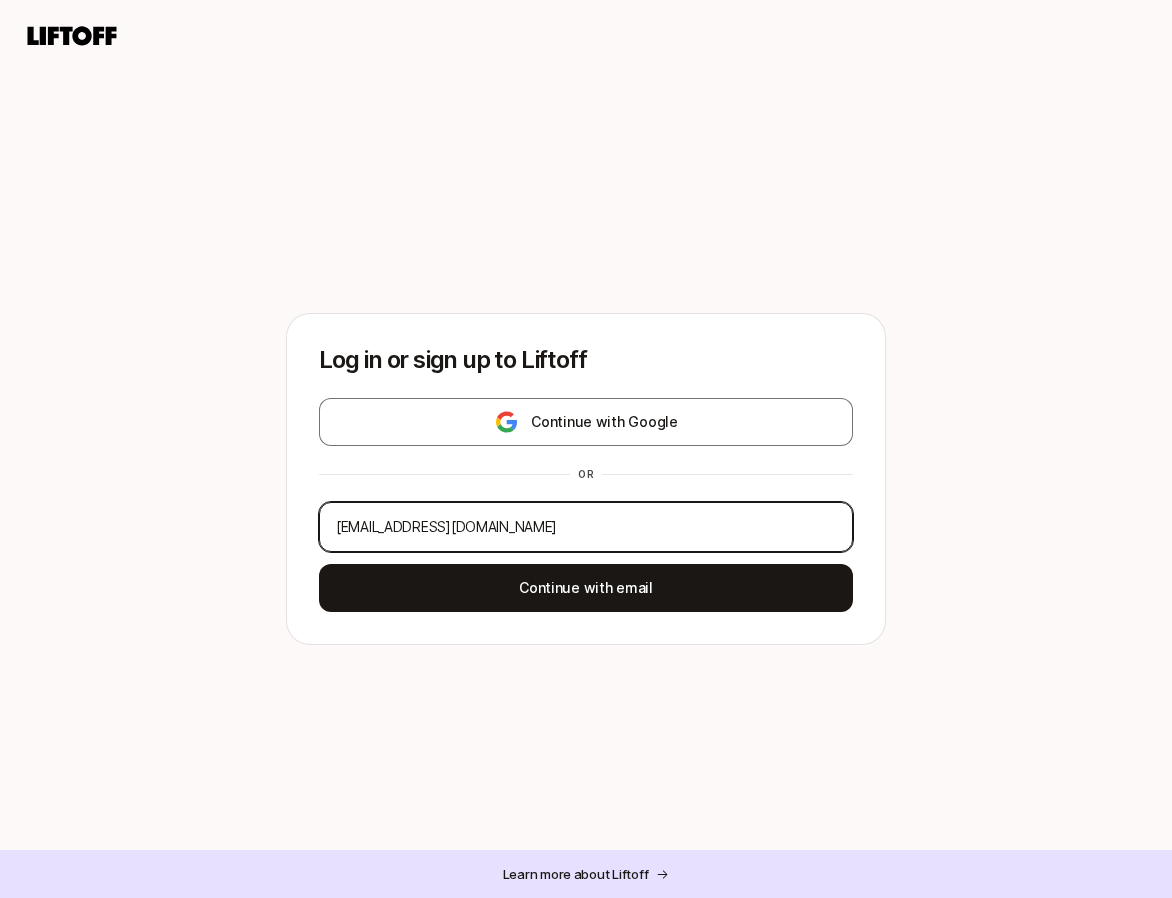 click on "chrisitna.white@loom.com" at bounding box center (586, 527) 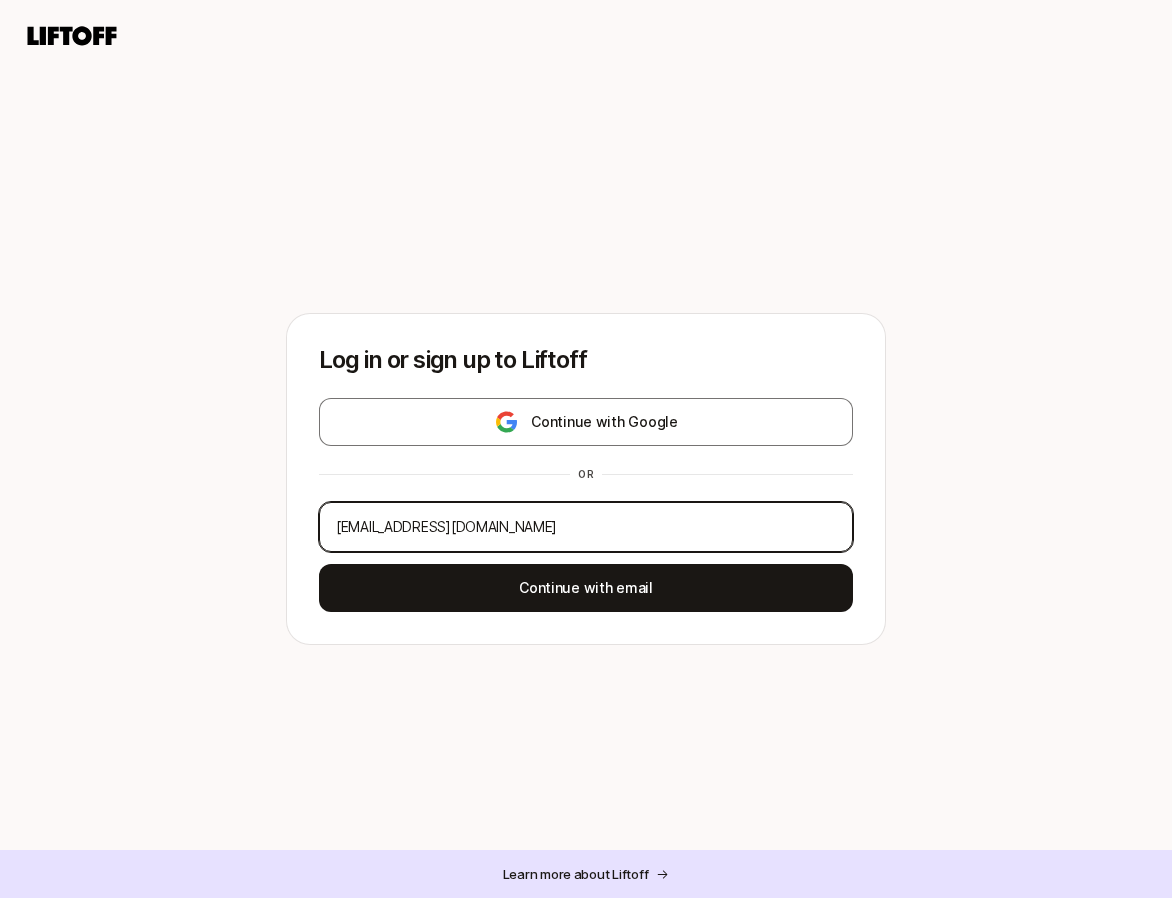 type on "cwhite3@atlassian.com" 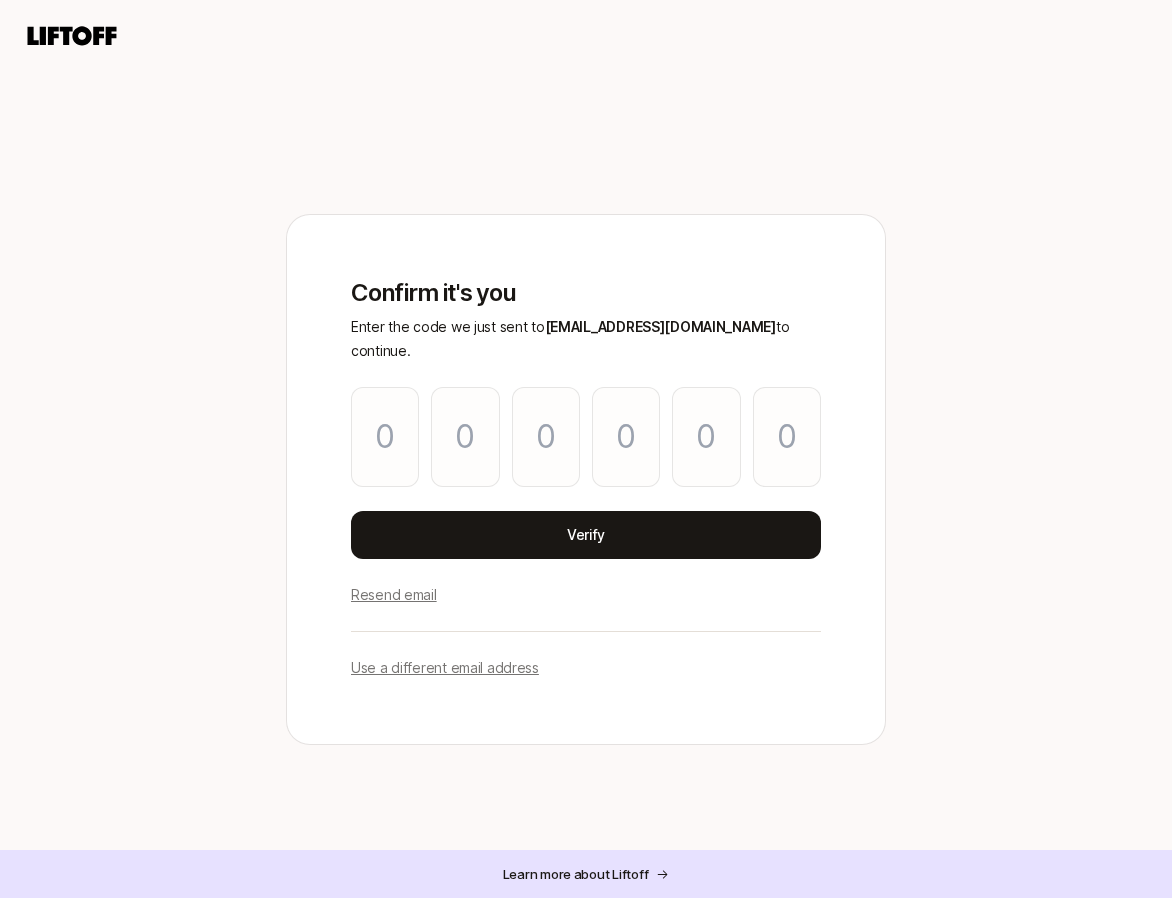 type on "3" 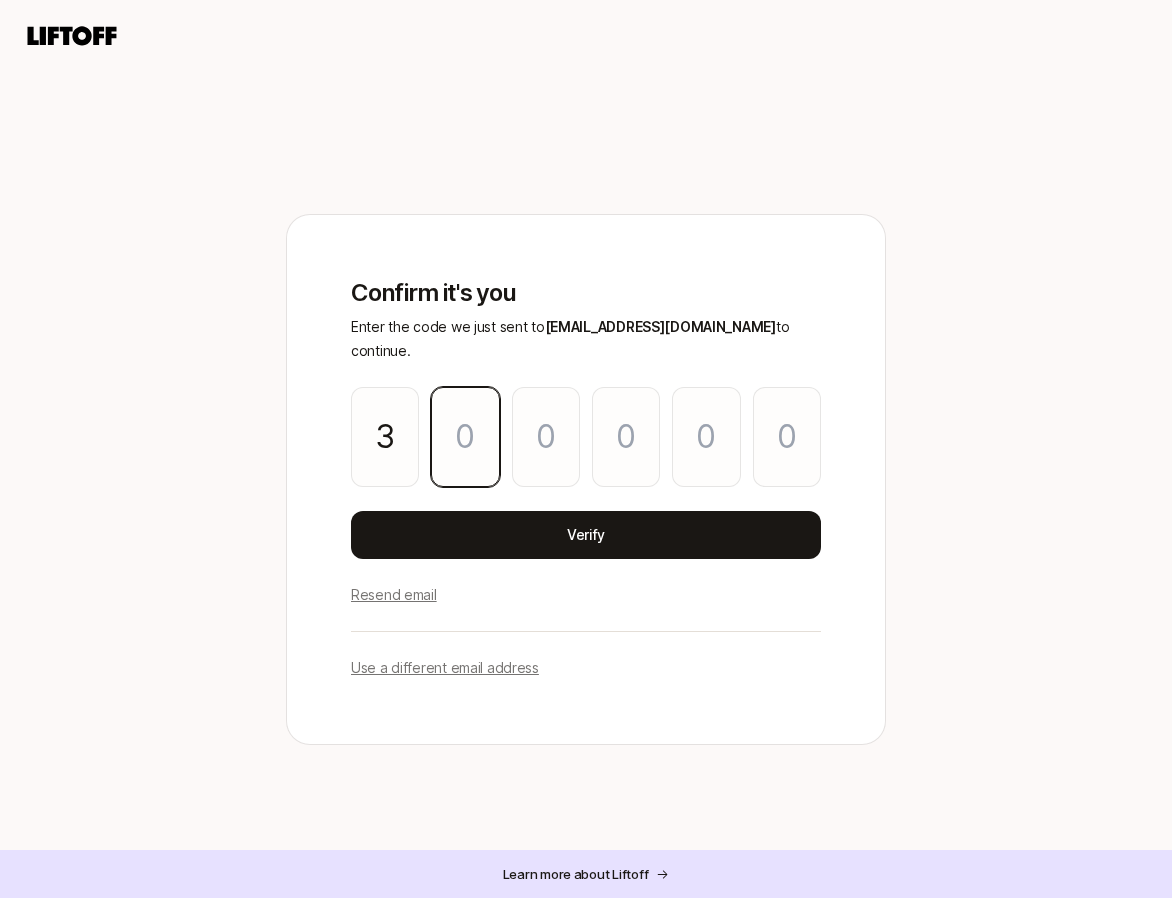 type on "1" 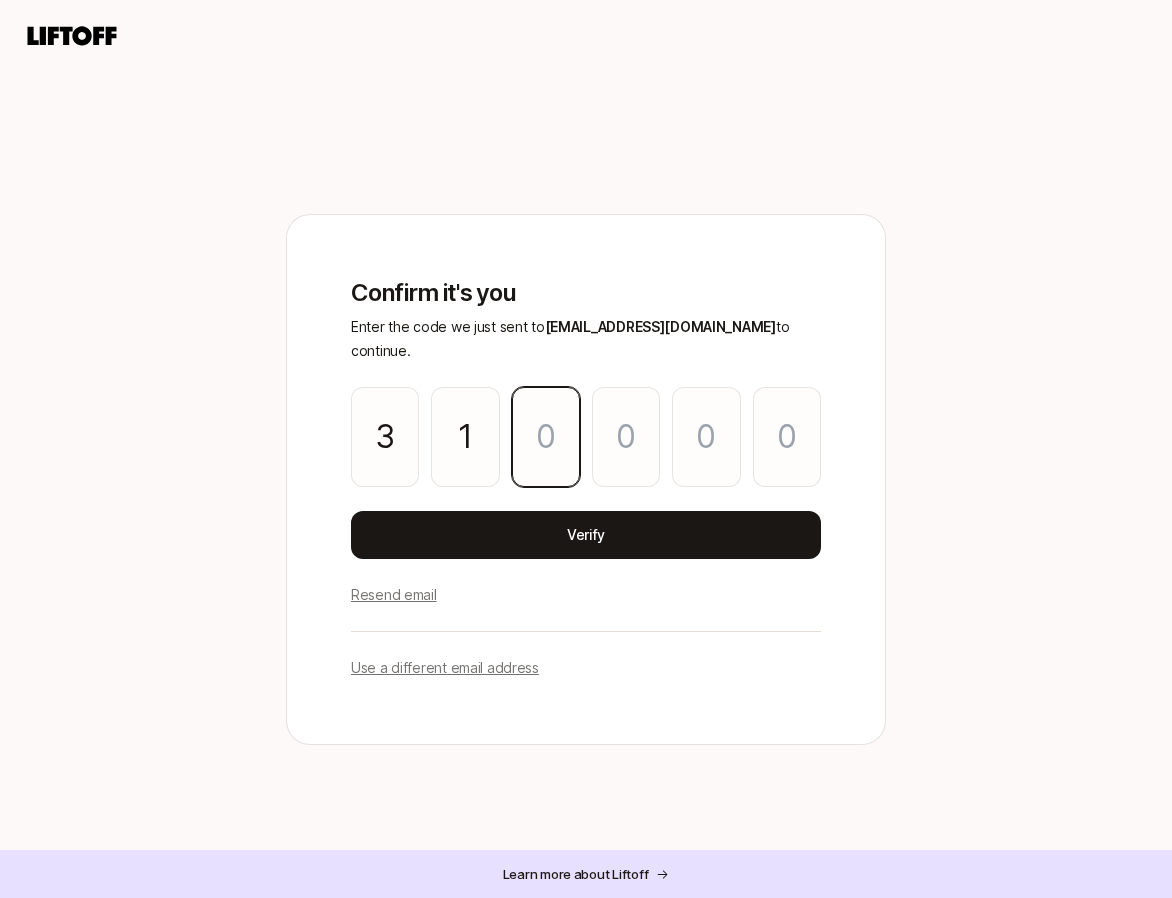 type on "3" 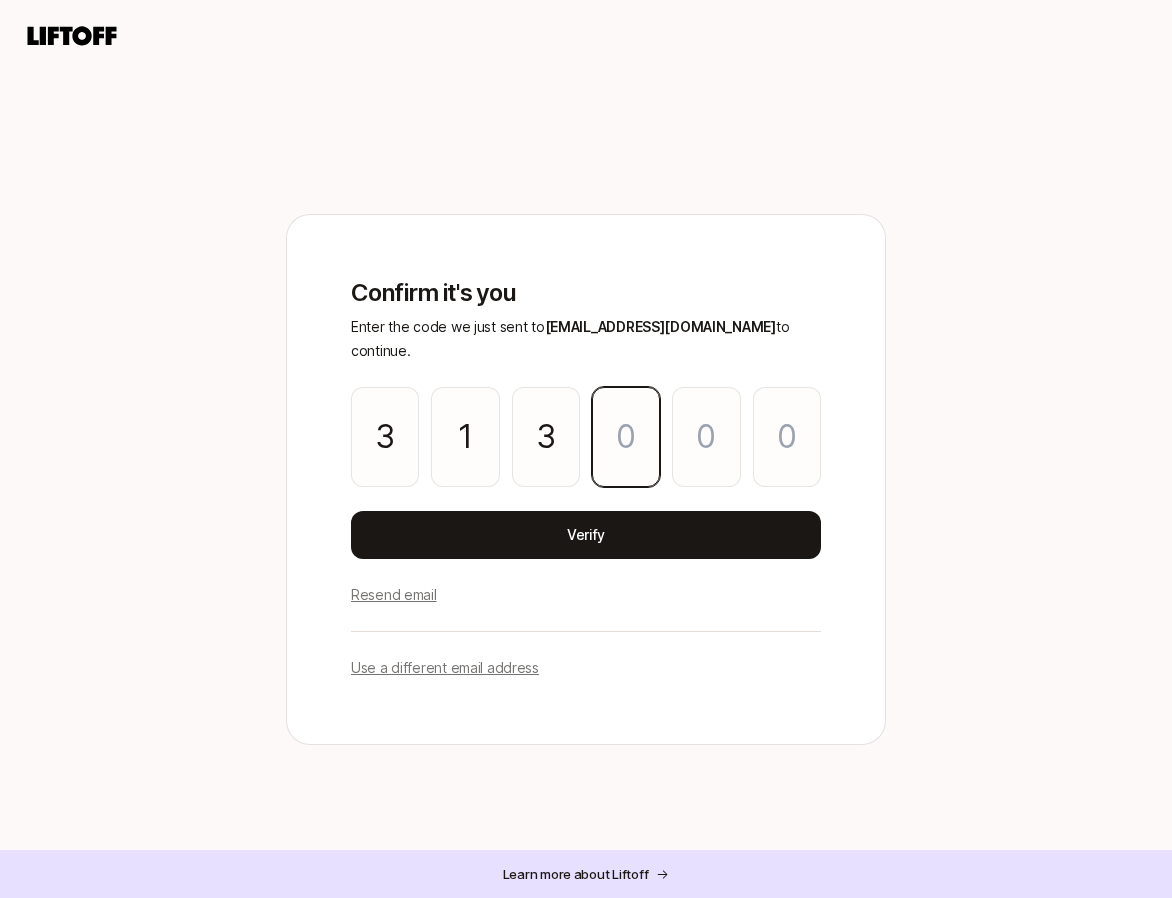 type on "0" 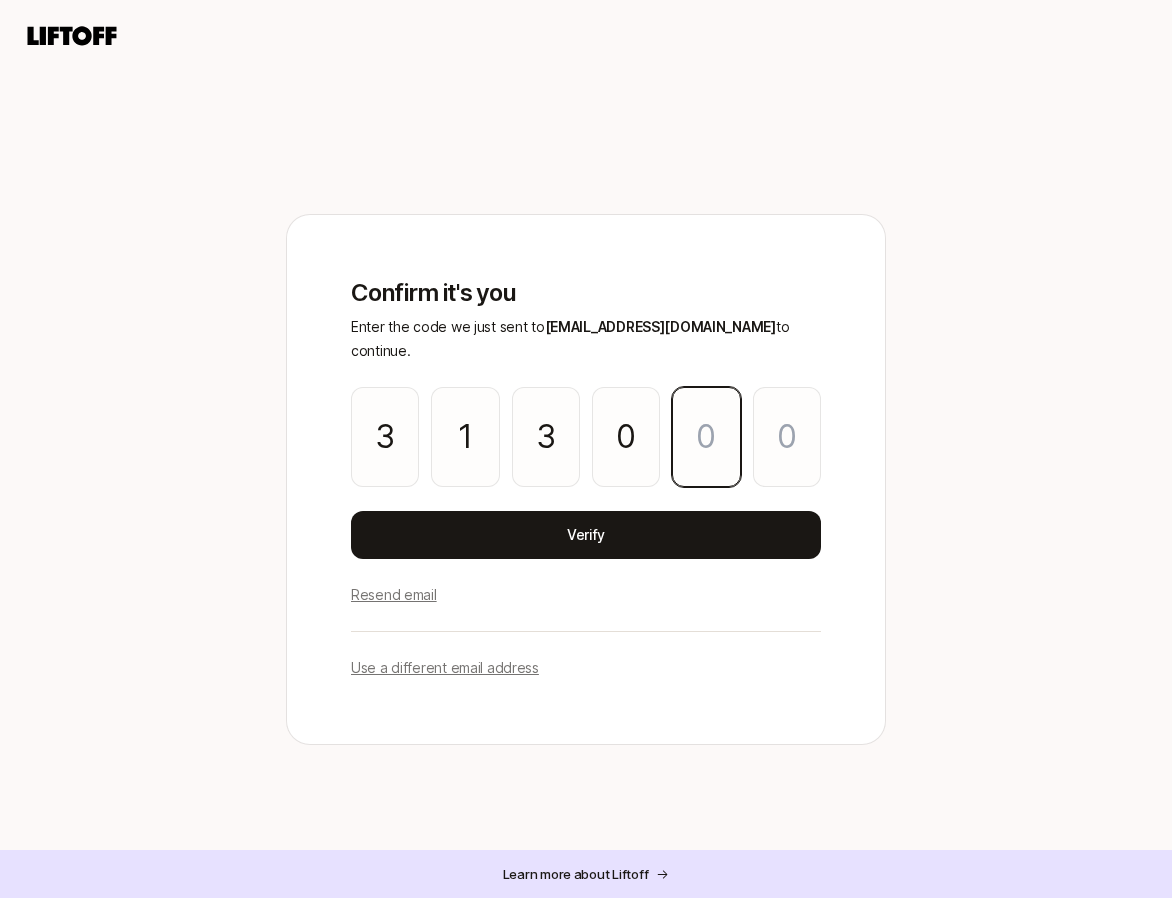 type on "9" 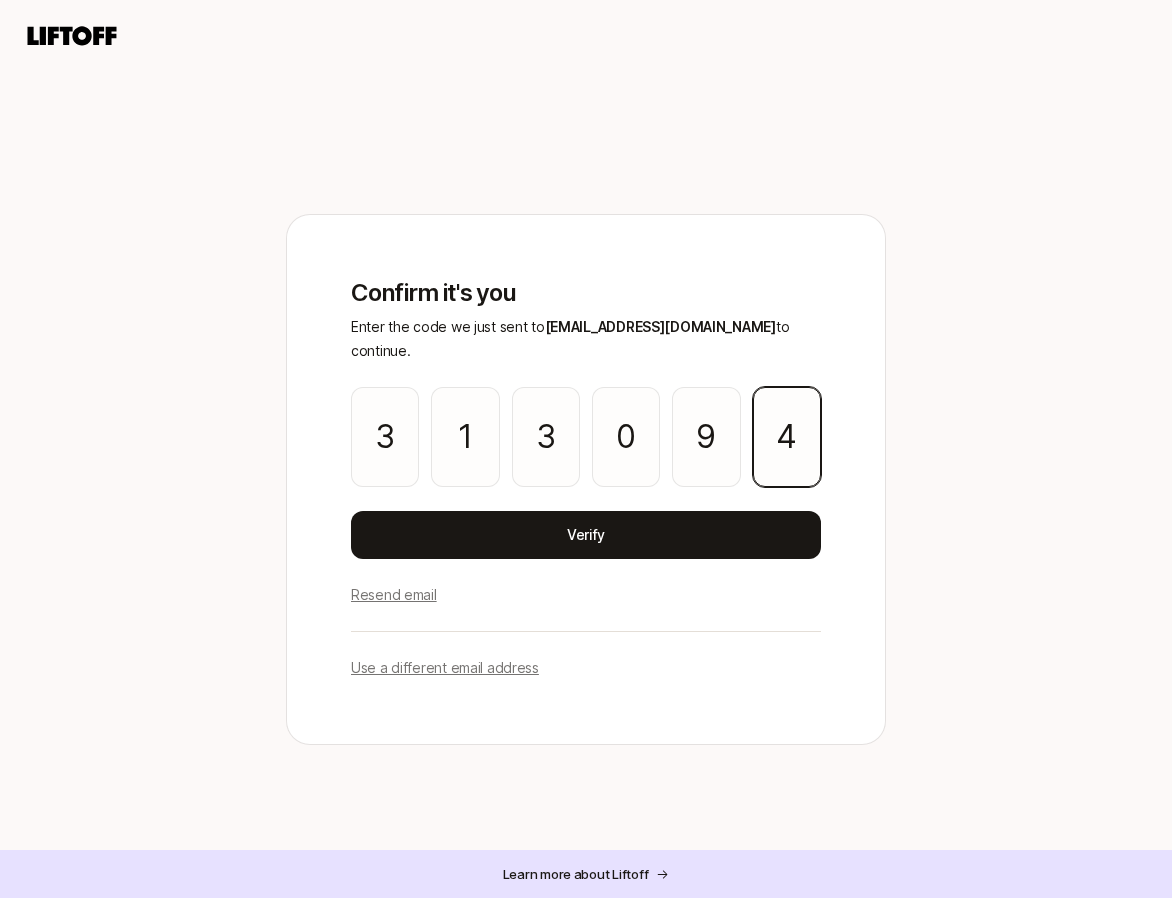type on "4" 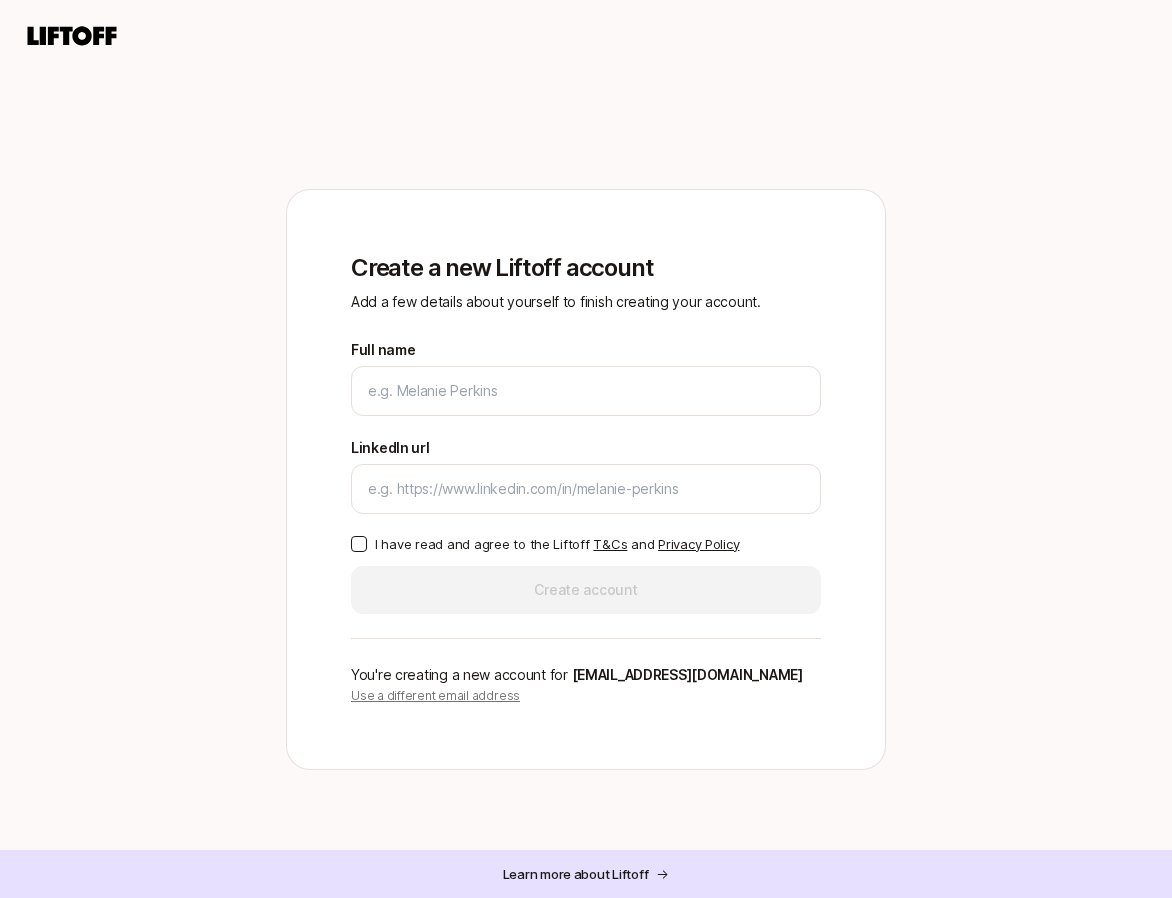 click on "Use a different email address" at bounding box center (586, 696) 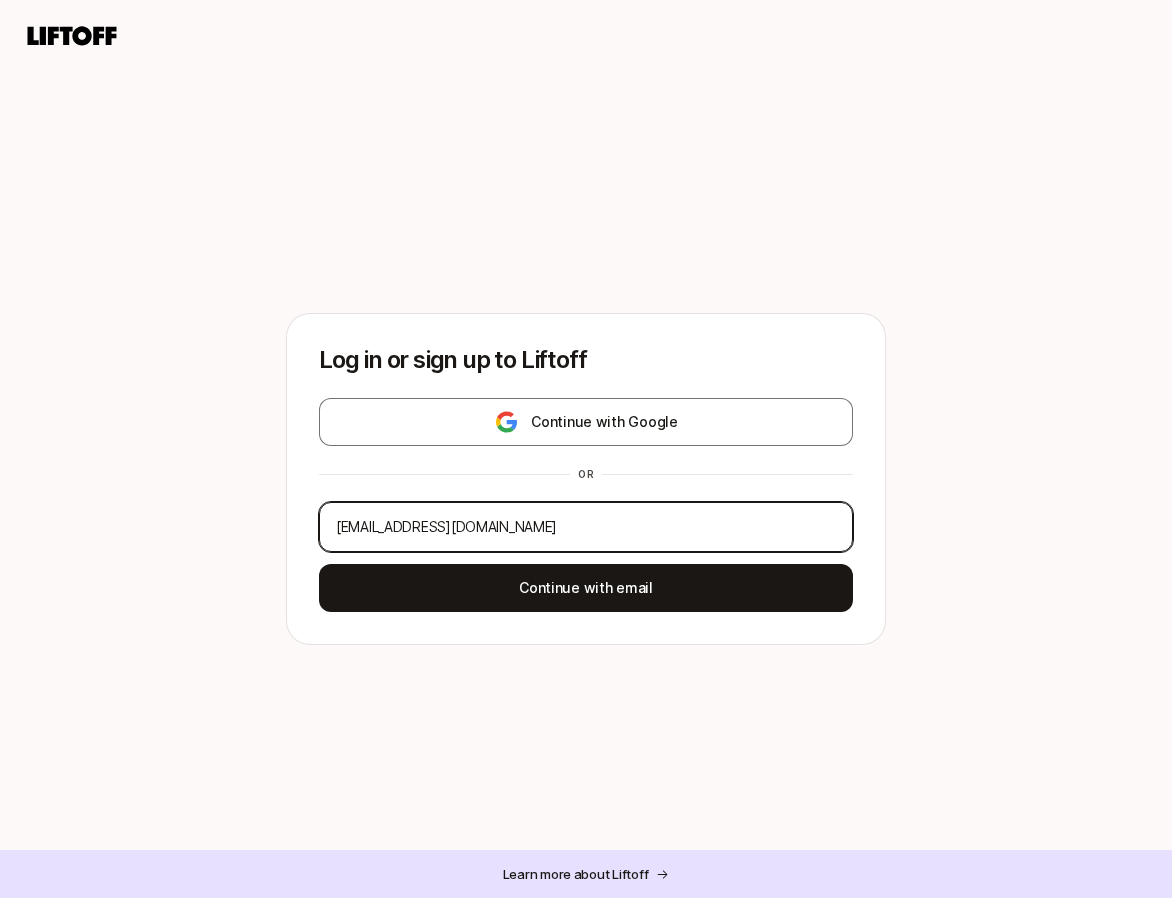 click on "cwhite3@atlassian.com" at bounding box center [586, 527] 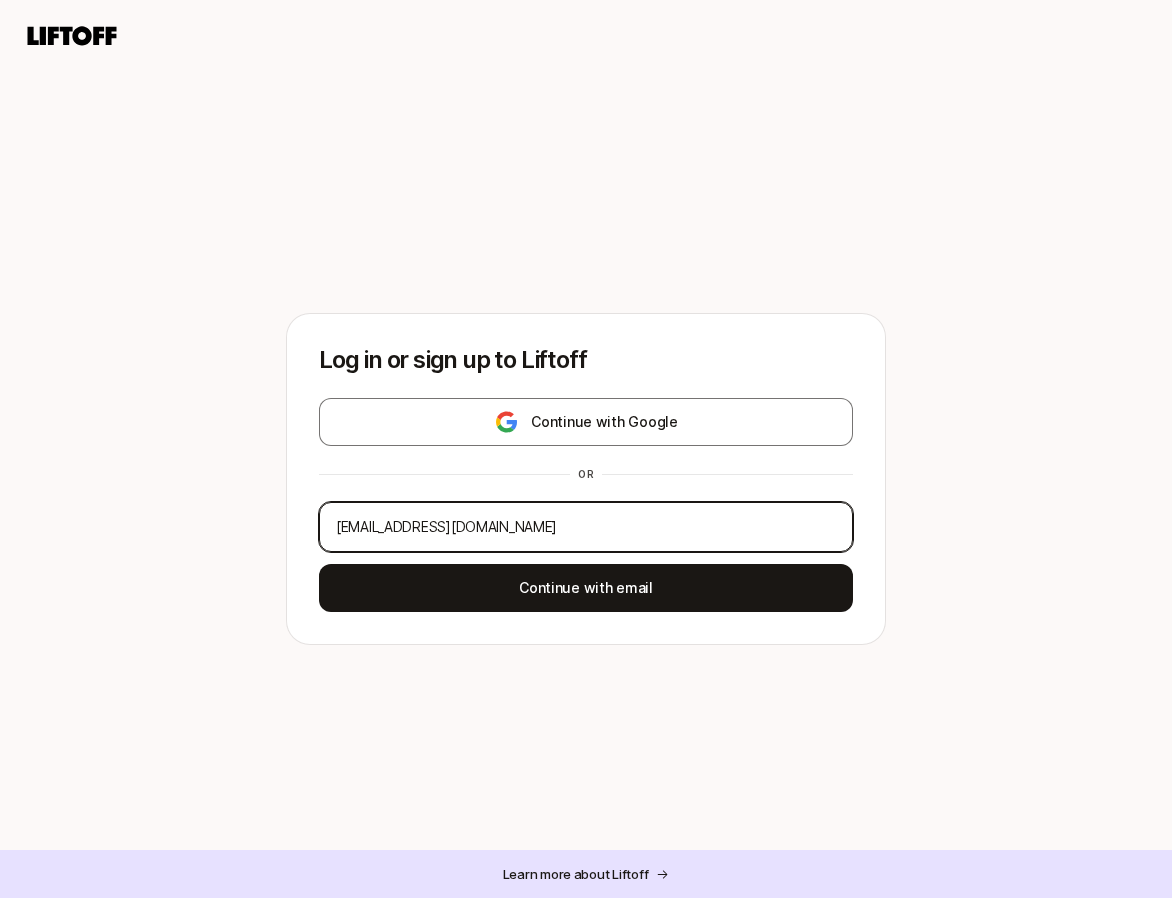 click on "cwhite3@atlassian.com" at bounding box center (586, 527) 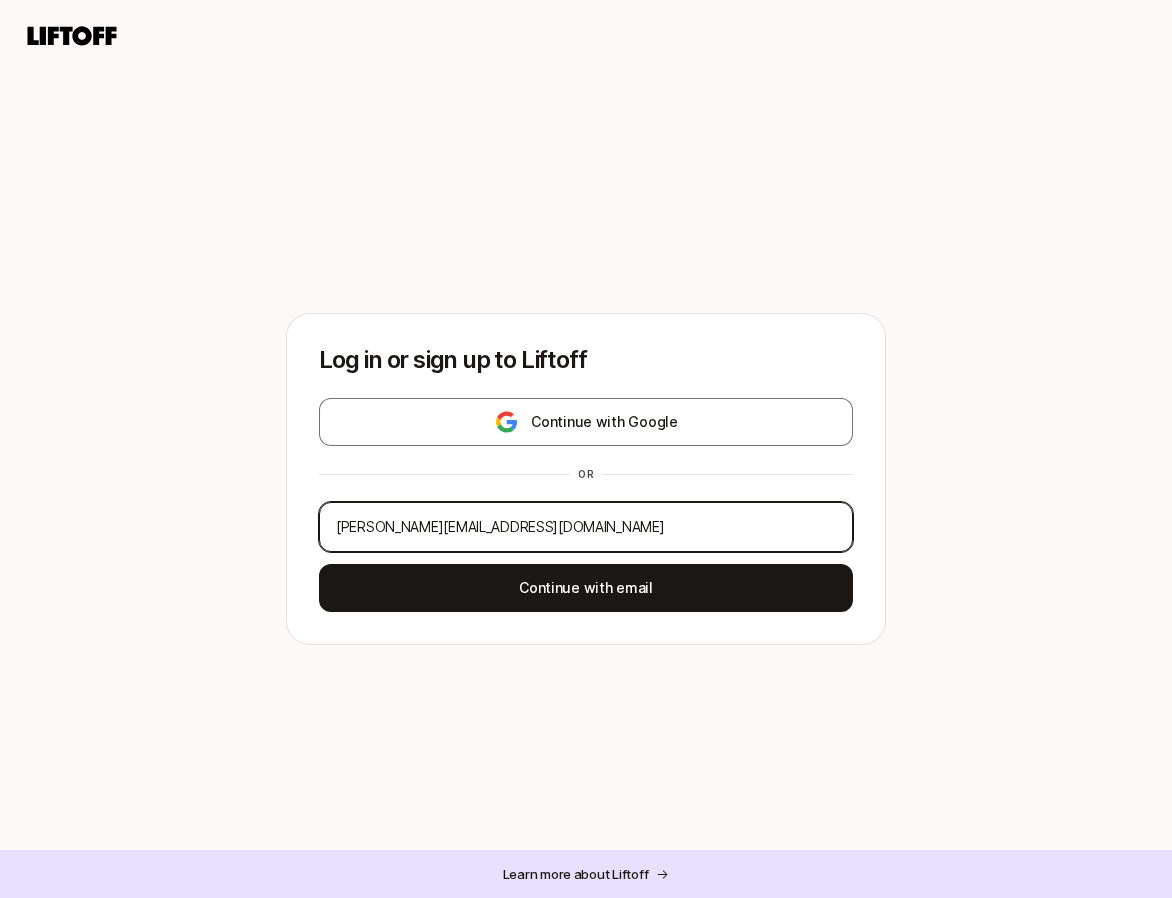 type on "[PERSON_NAME][EMAIL_ADDRESS][DOMAIN_NAME]" 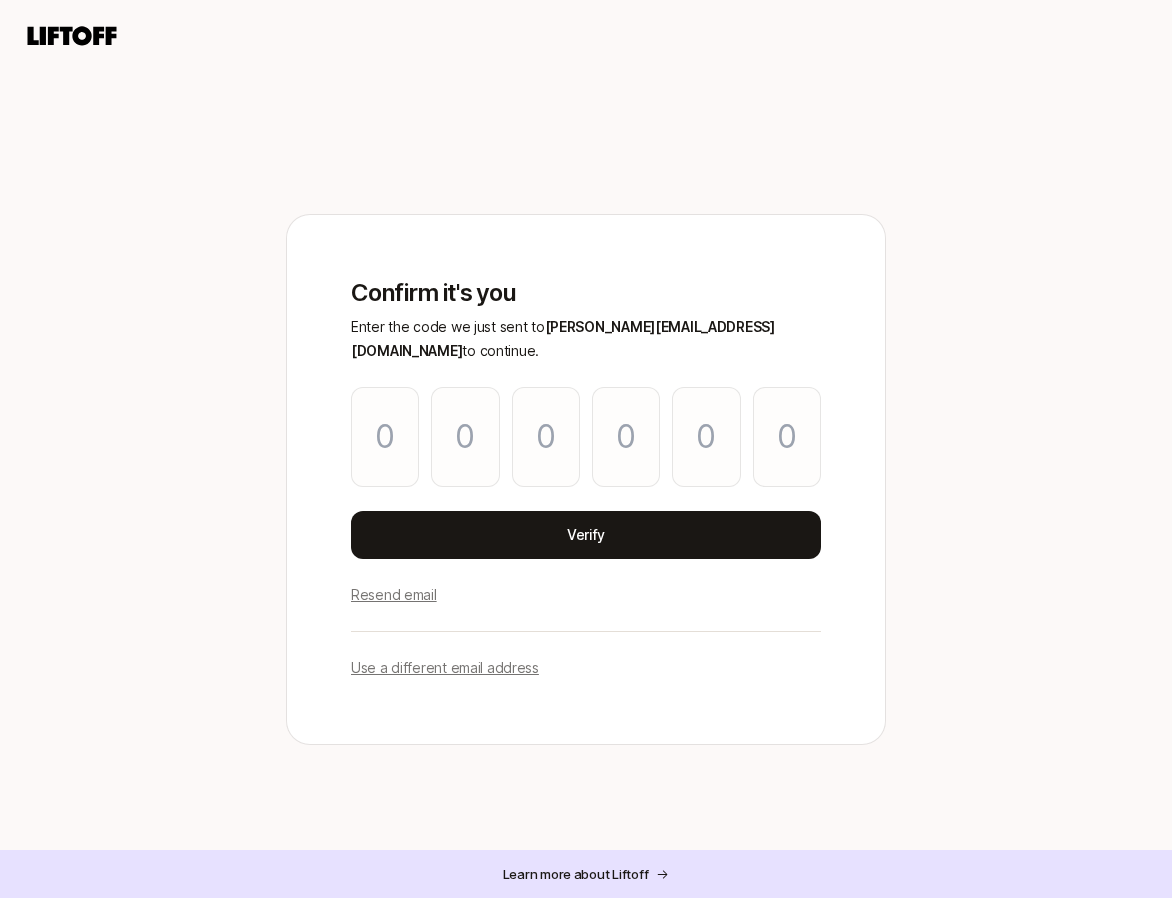 type on "5" 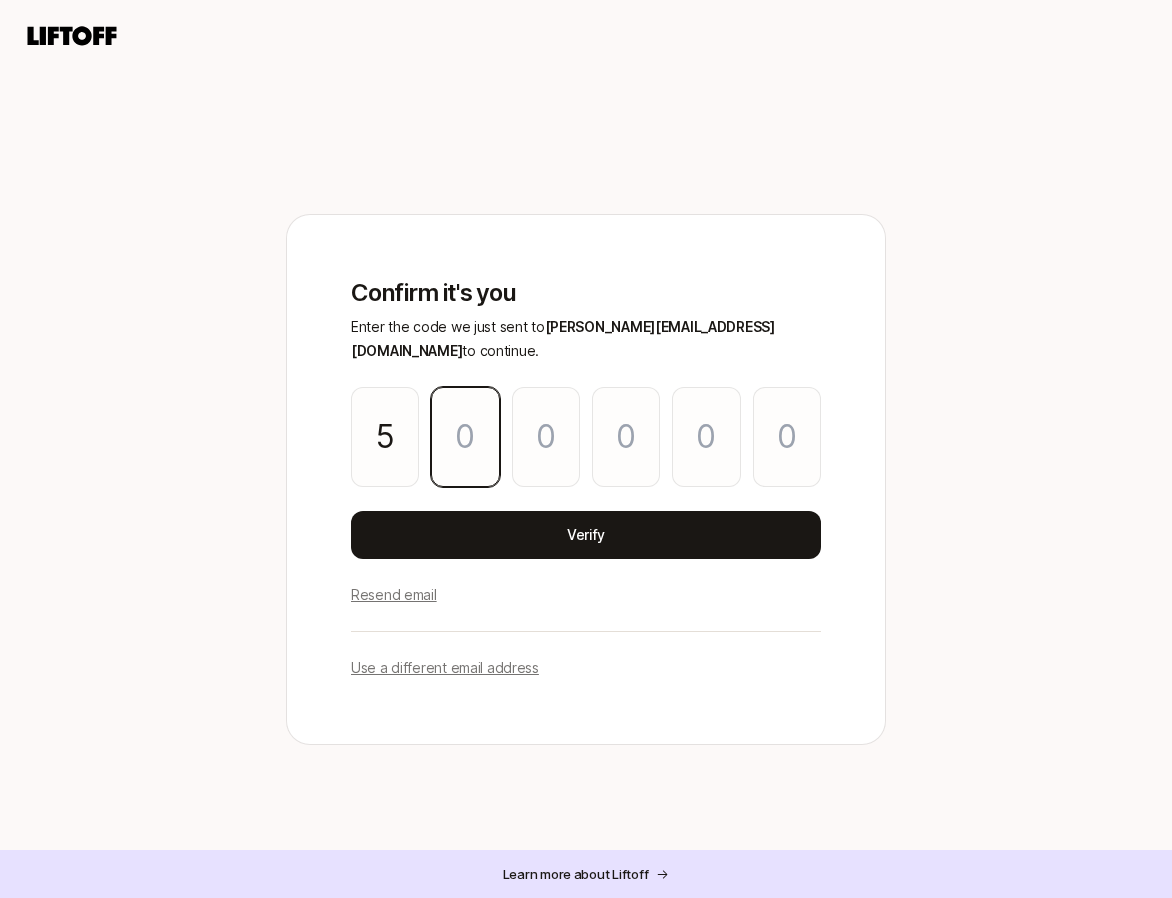 type on "5" 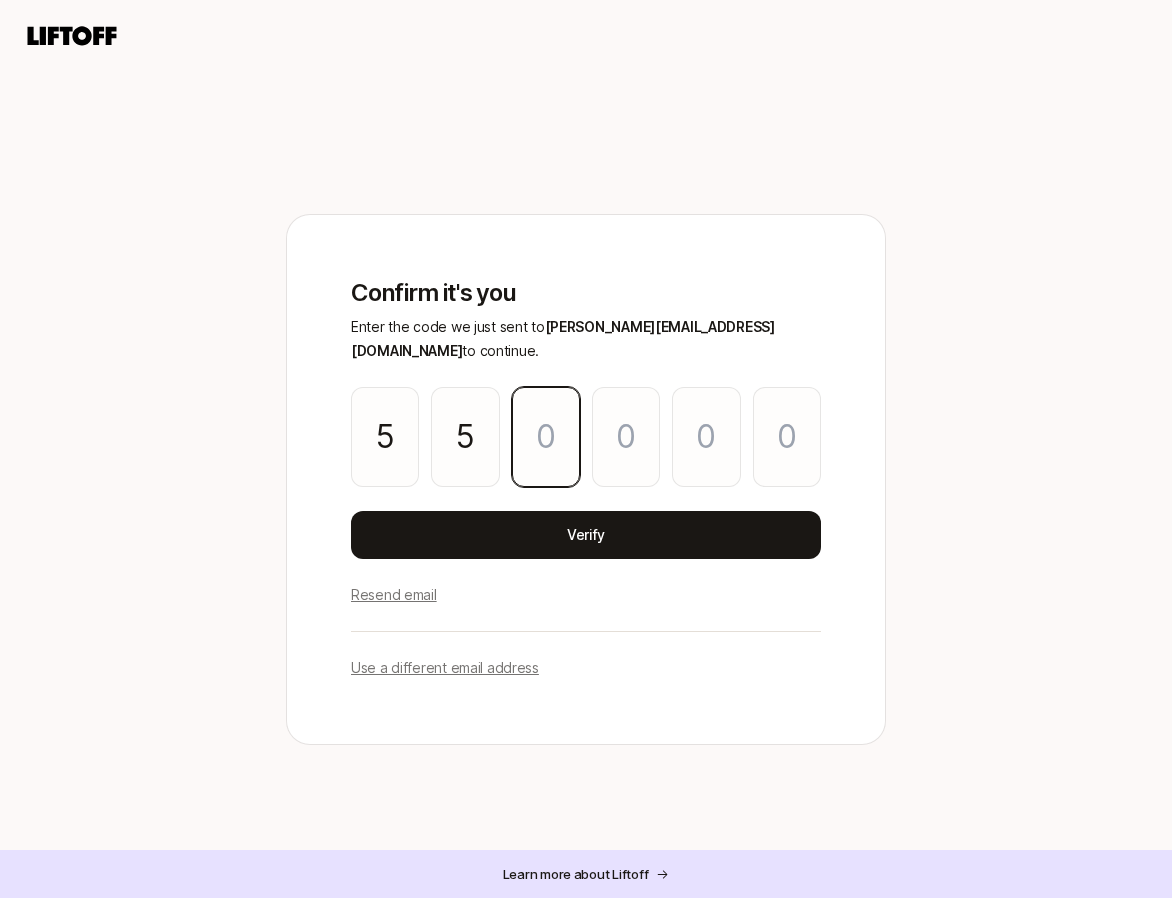 type on "8" 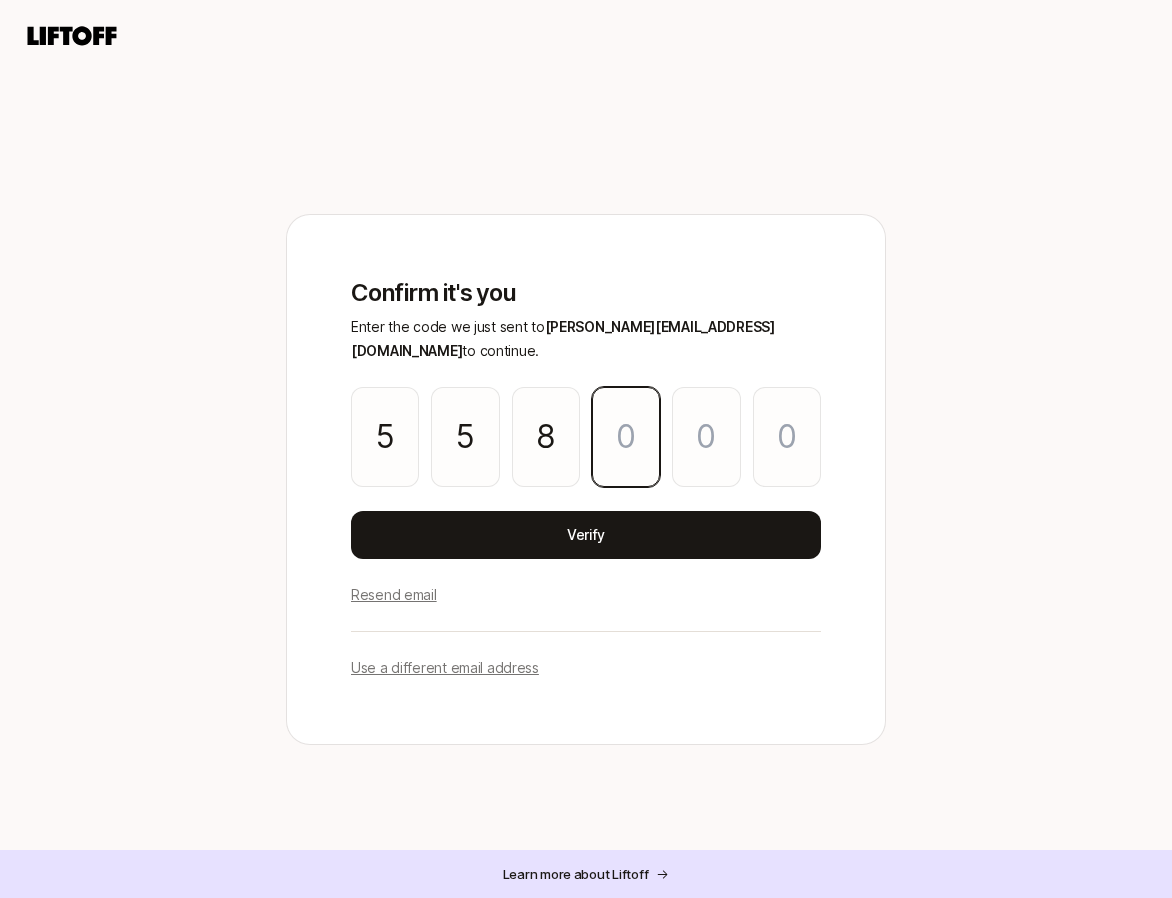 type on "1" 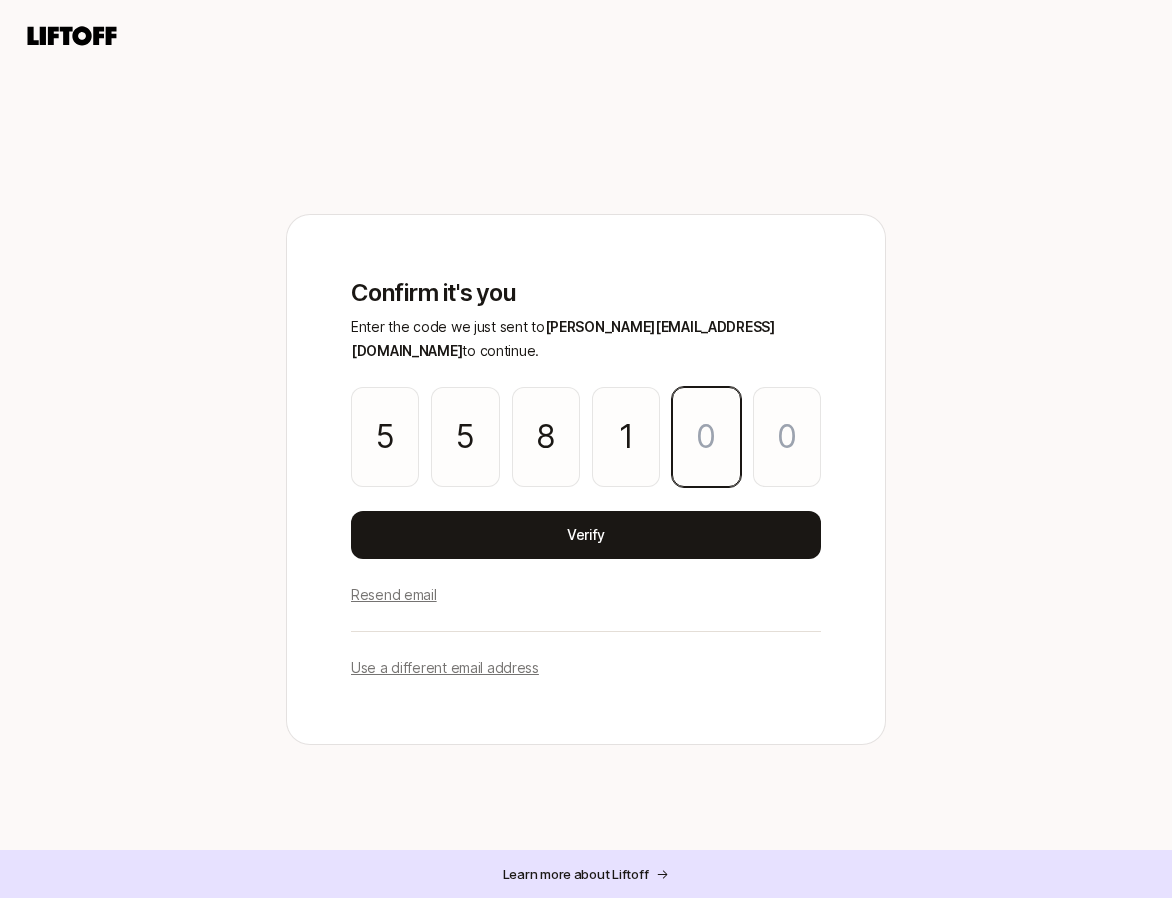 type on "2" 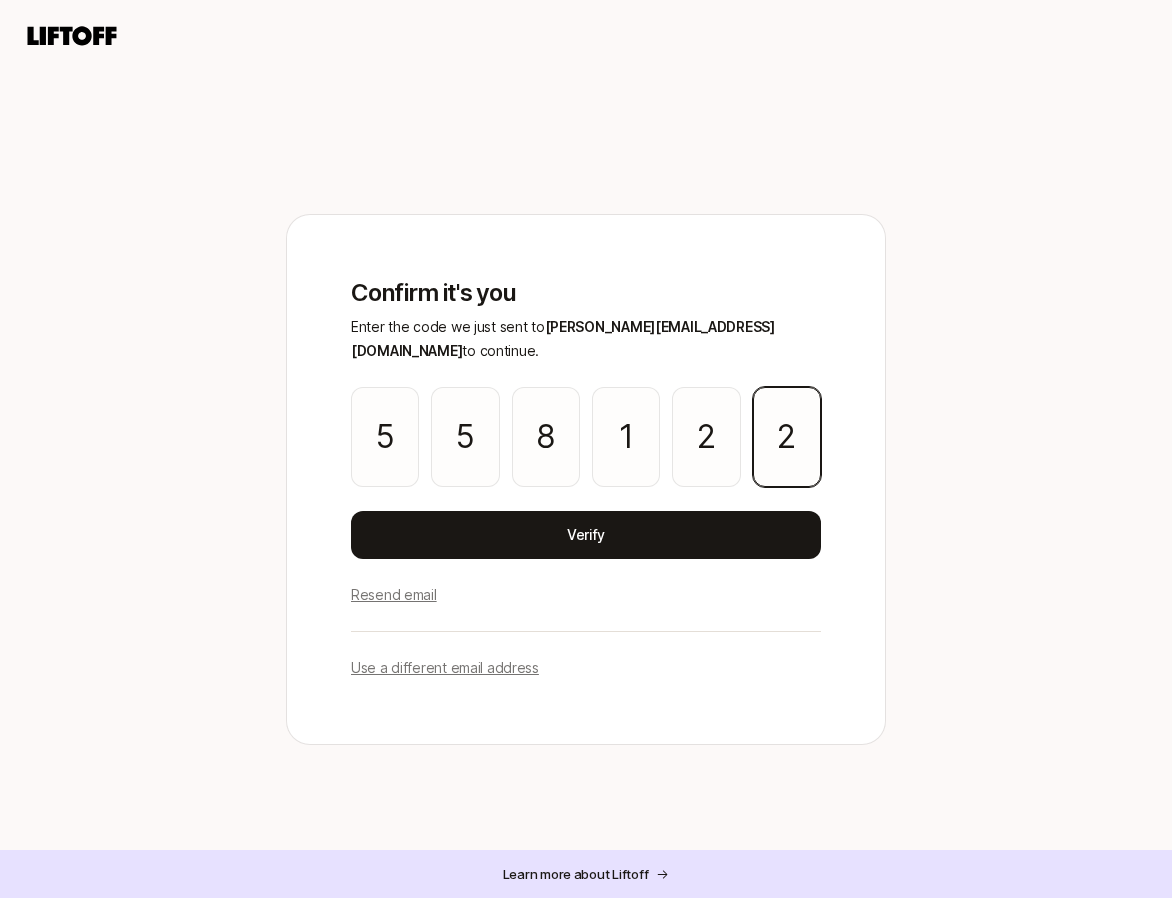 type on "2" 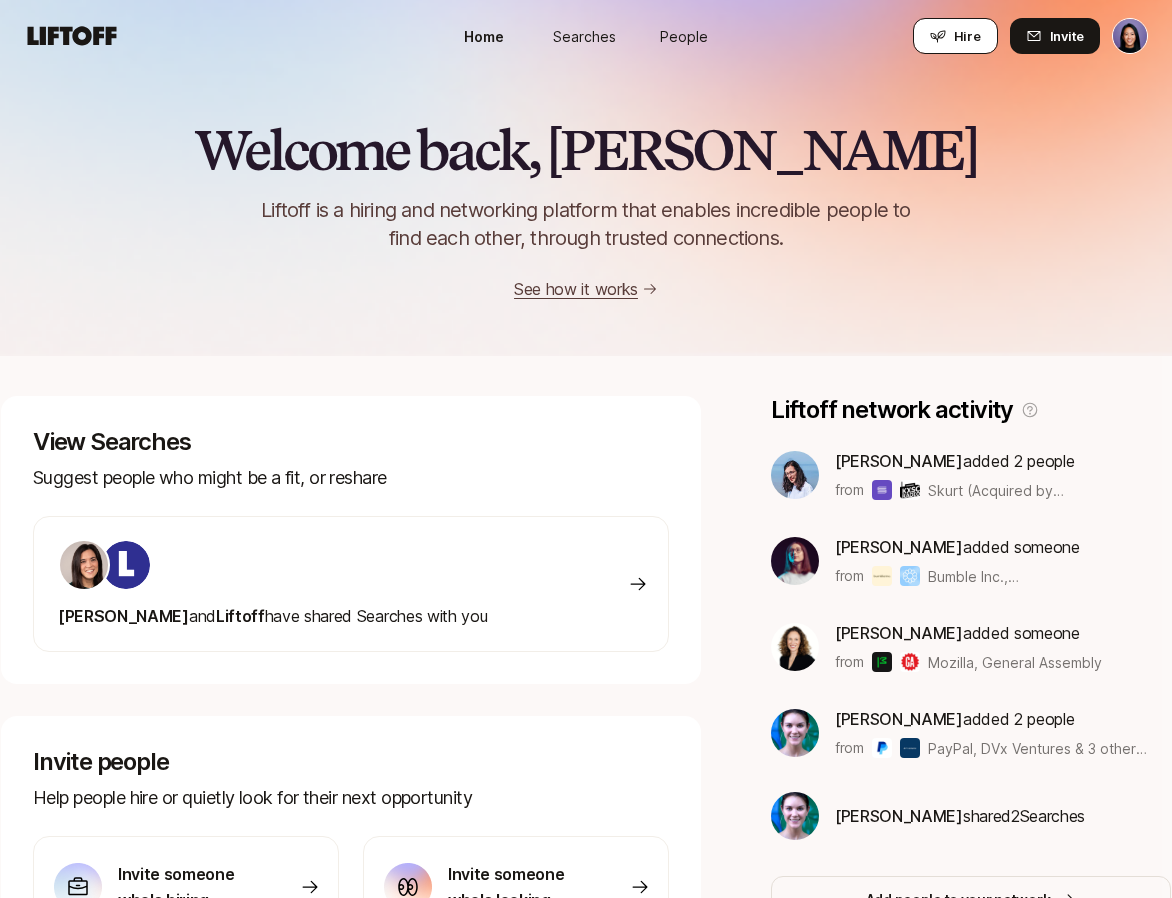 click on "Hire" at bounding box center [967, 36] 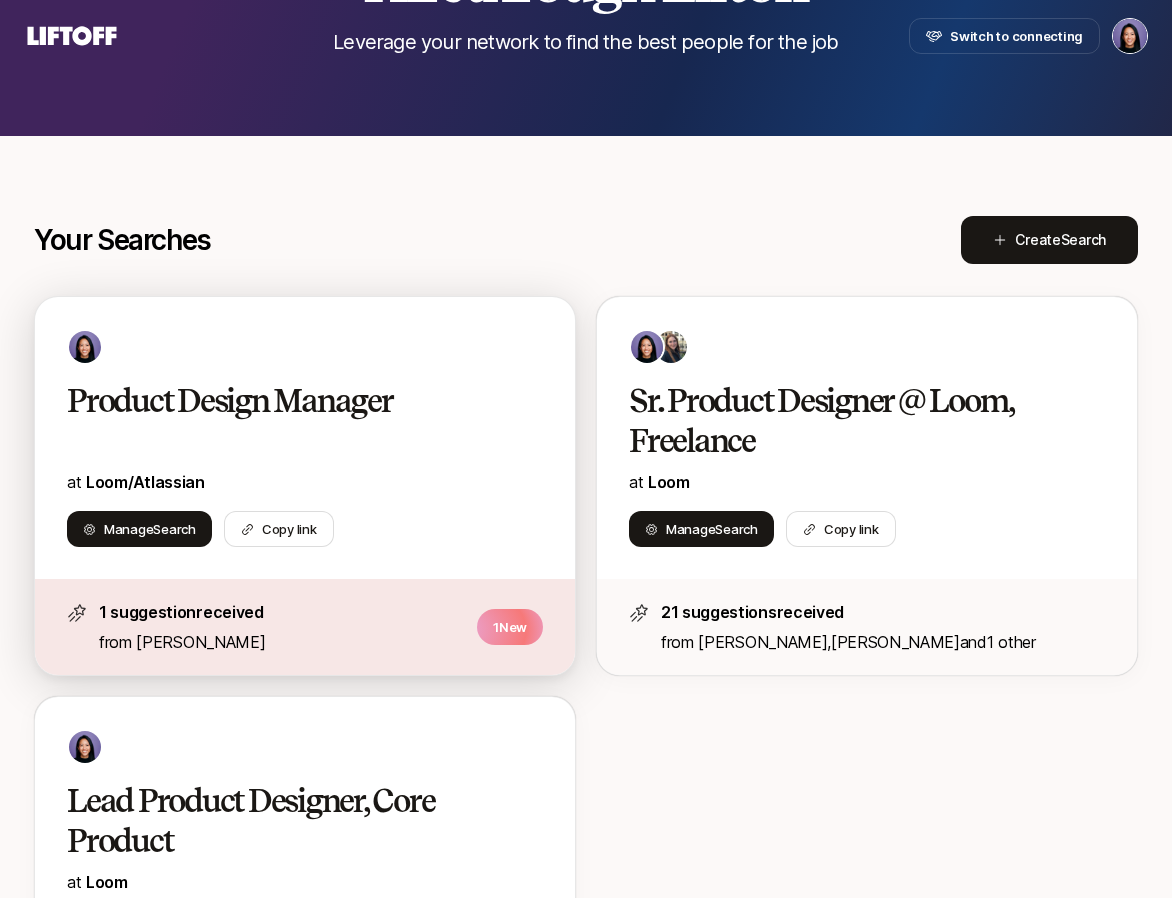 scroll, scrollTop: 175, scrollLeft: 0, axis: vertical 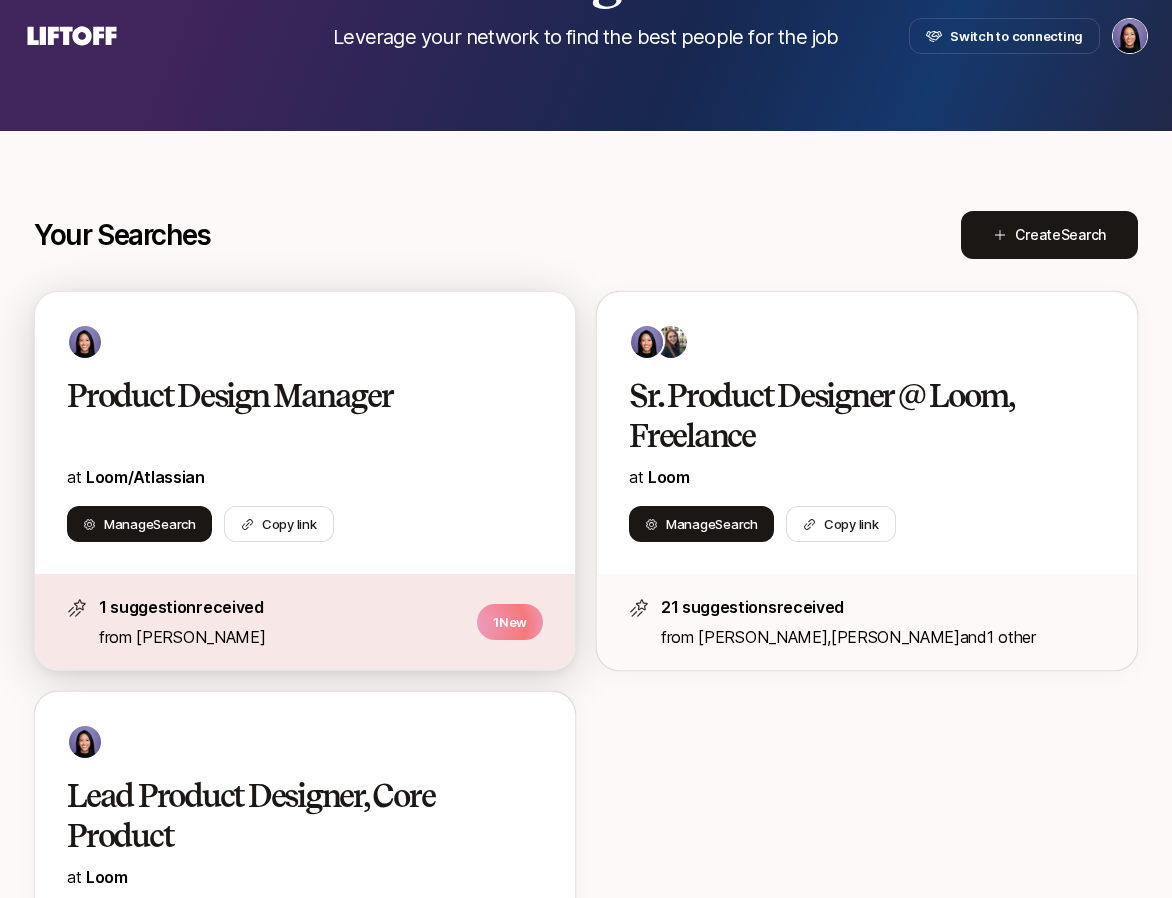 click on "from   Eleanor Morgan" at bounding box center [282, 637] 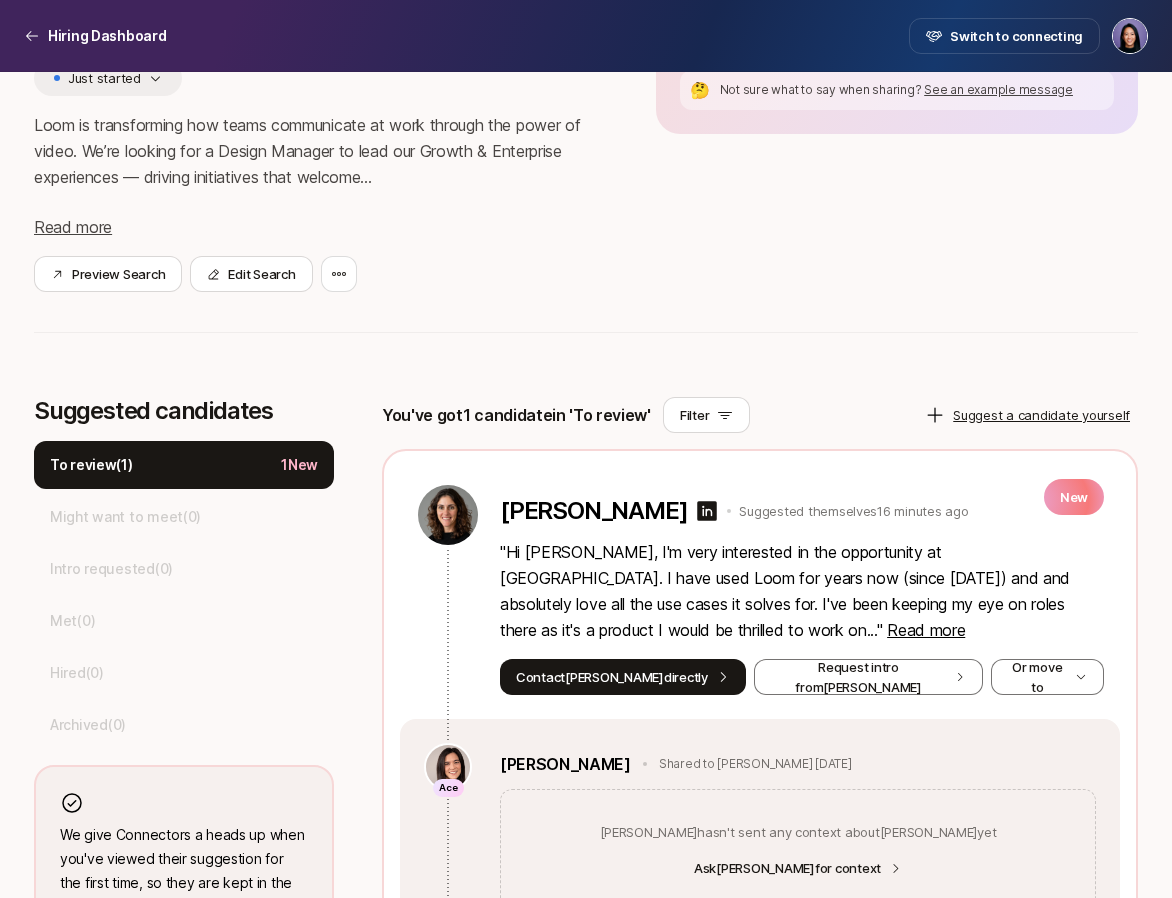 scroll, scrollTop: 339, scrollLeft: 0, axis: vertical 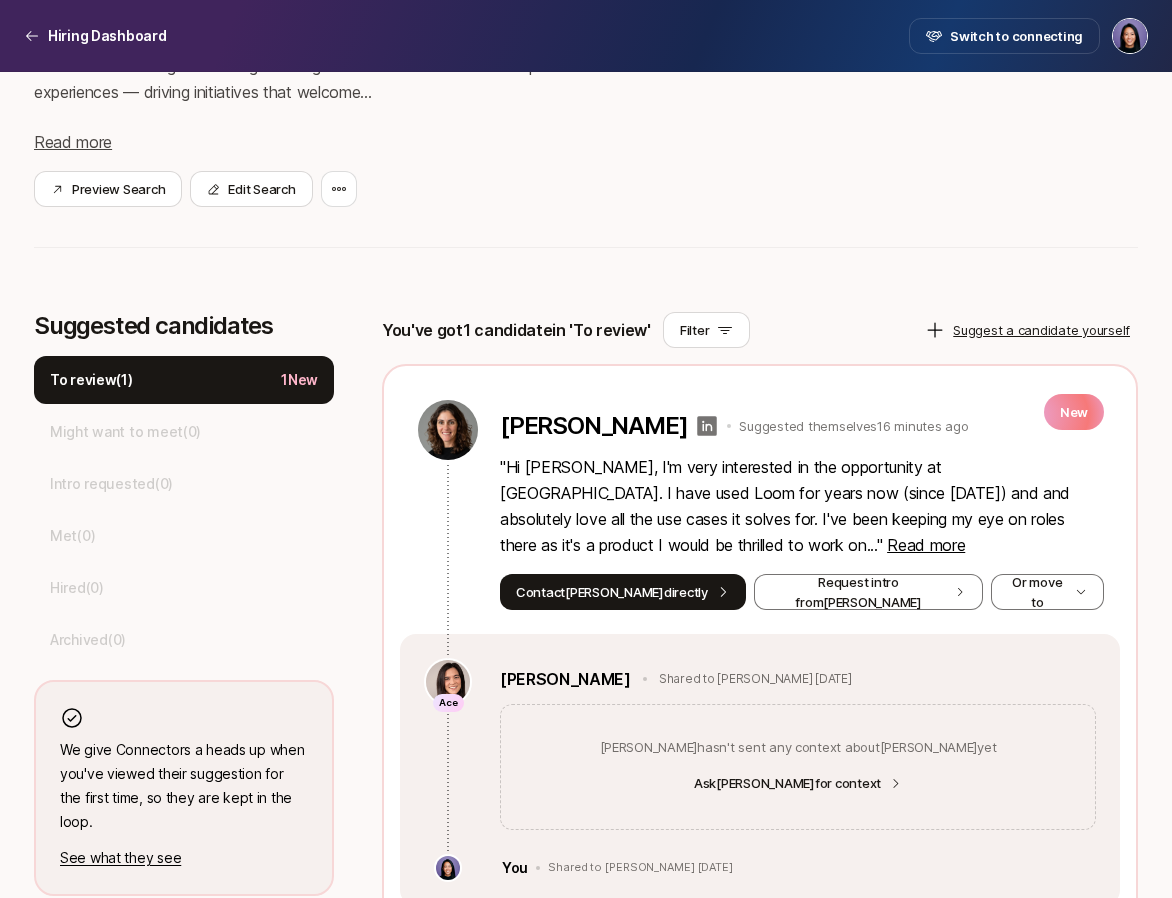 click 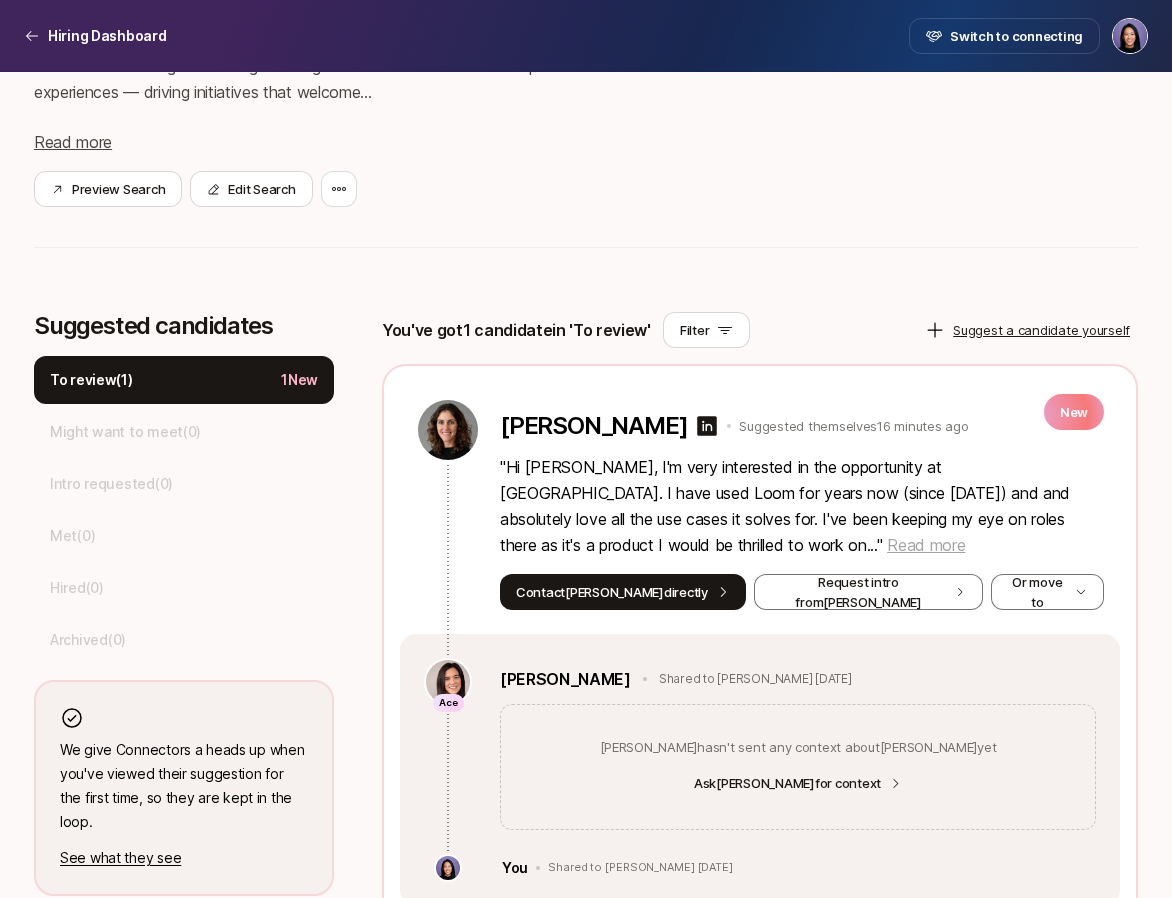 click on "Read more" at bounding box center [926, 545] 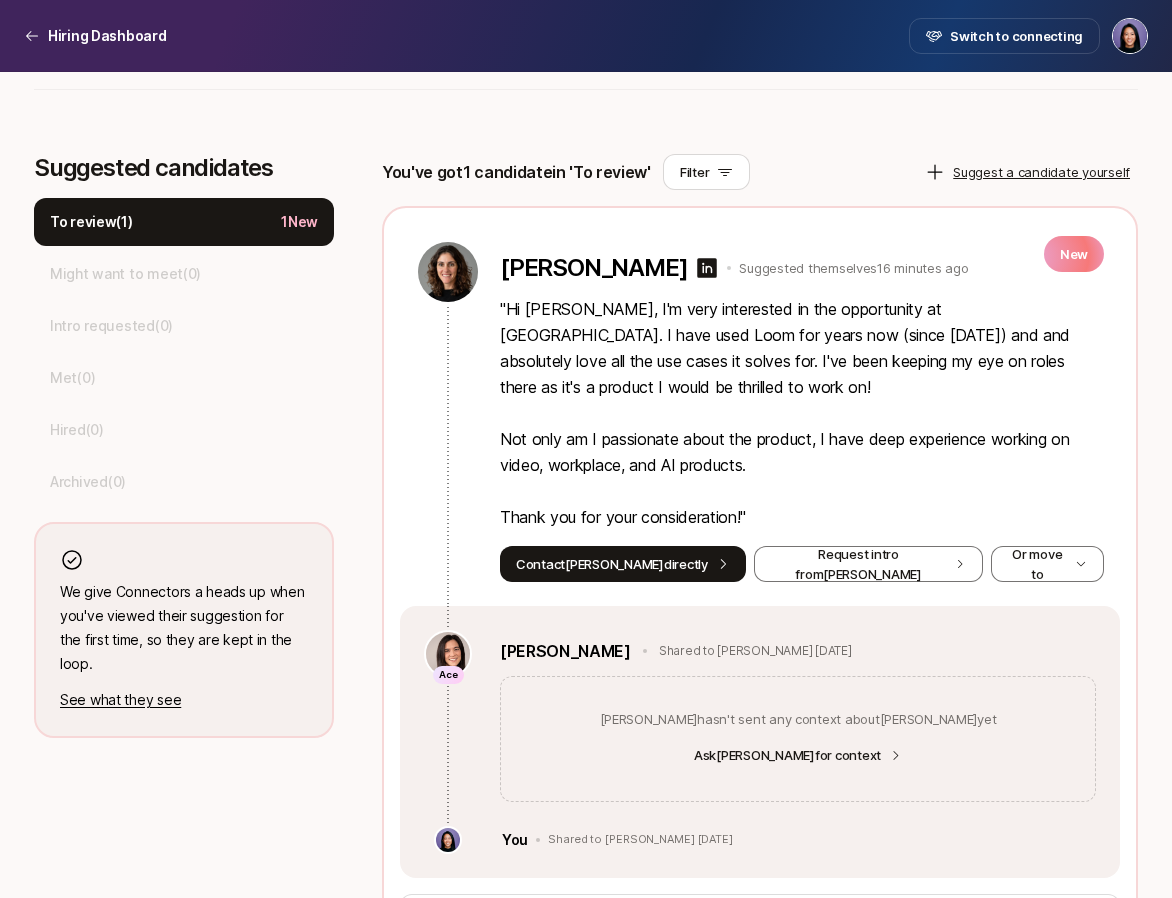 scroll, scrollTop: 545, scrollLeft: 0, axis: vertical 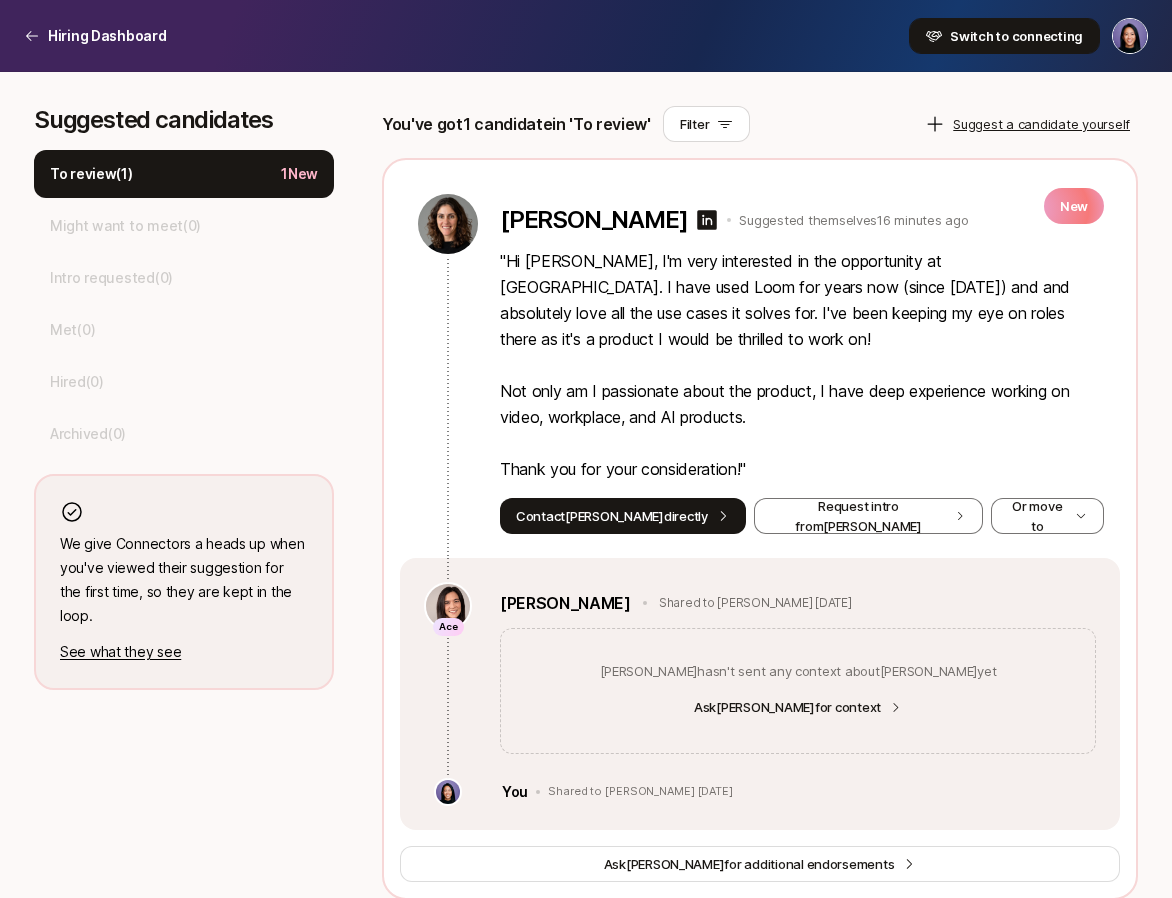 click on "Switch to connecting" at bounding box center (1016, 36) 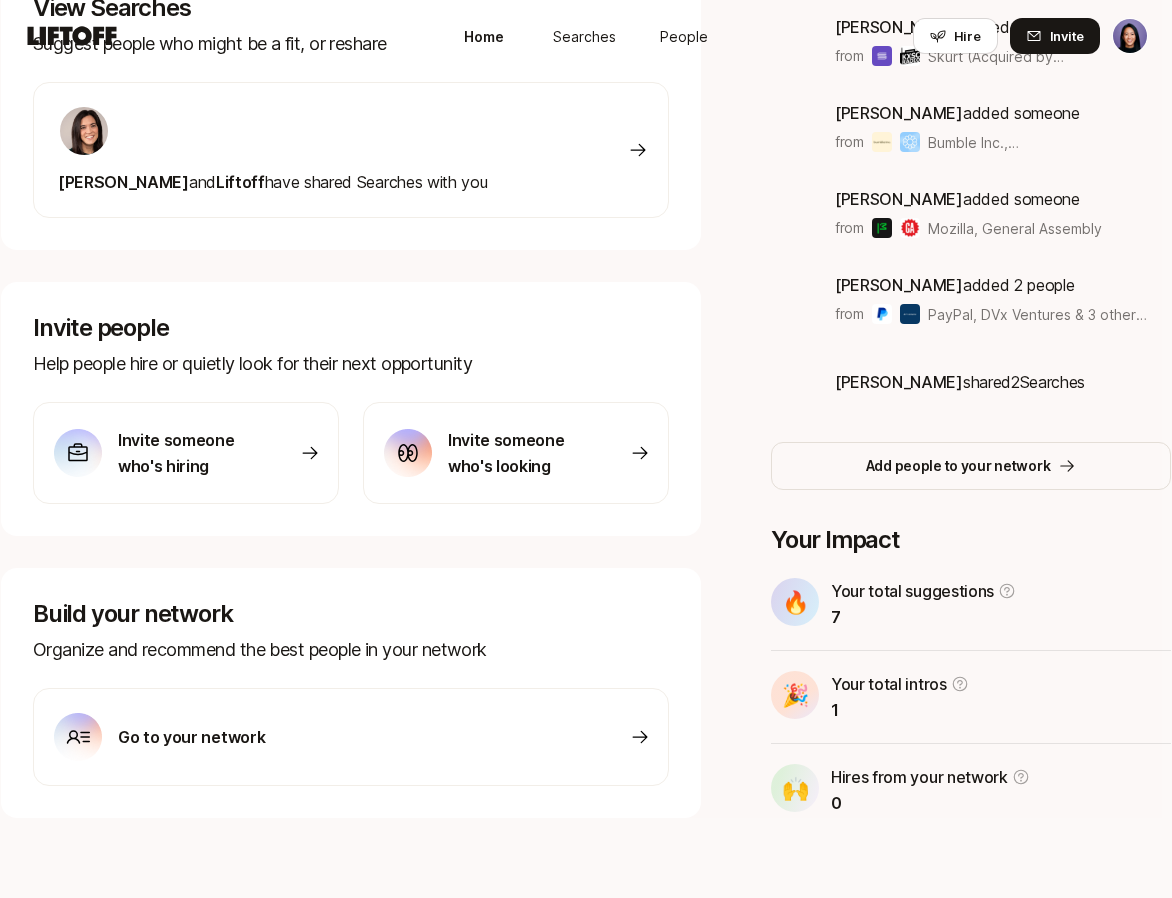 scroll, scrollTop: 0, scrollLeft: 0, axis: both 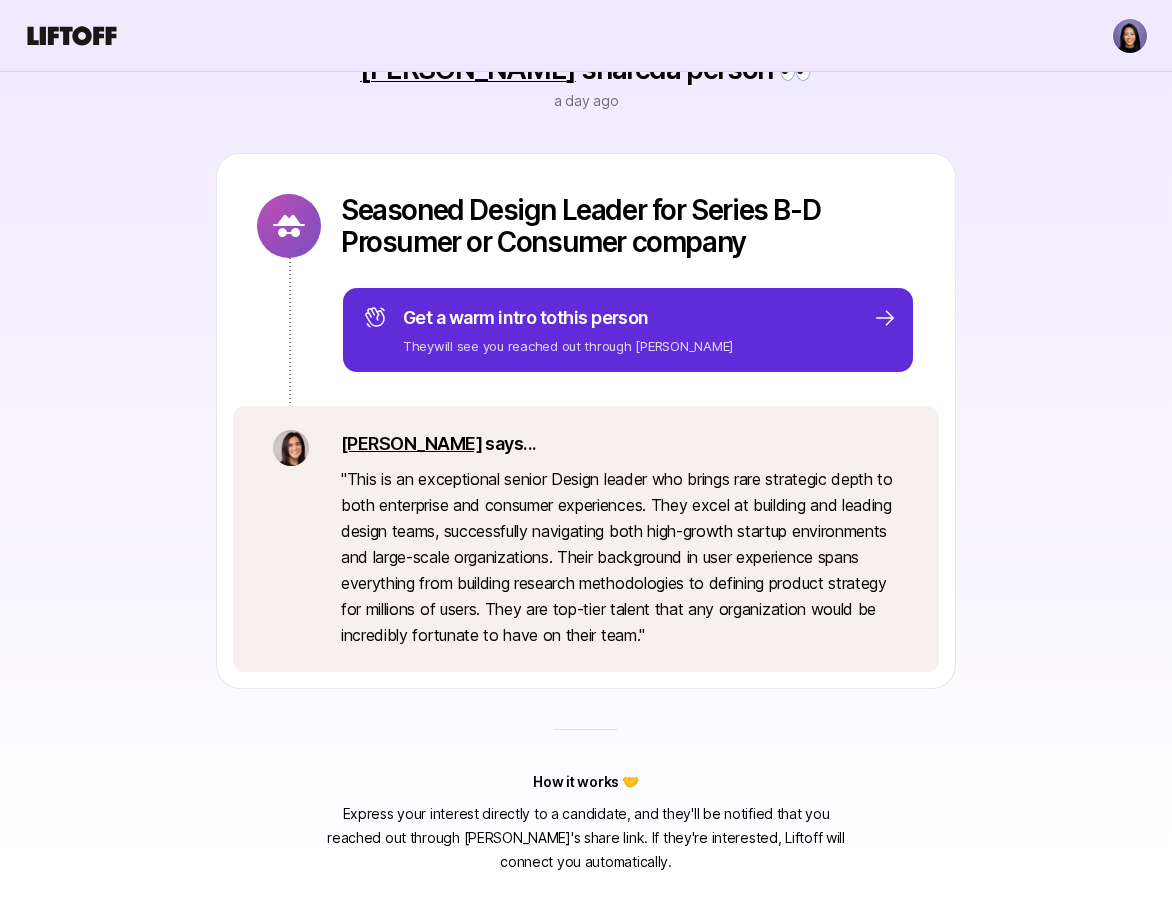 click on "" This is an exceptional senior Design leader who brings rare strategic depth to both enterprise and consumer experiences. They excel at building and leading design teams, successfully navigating both high-growth startup environments and large-scale organizations. Their background in user experience spans everything from building research methodologies to defining product strategy for millions of users. They are top-tier talent that any organization would be incredibly fortunate to have on their team. "" at bounding box center [620, 557] 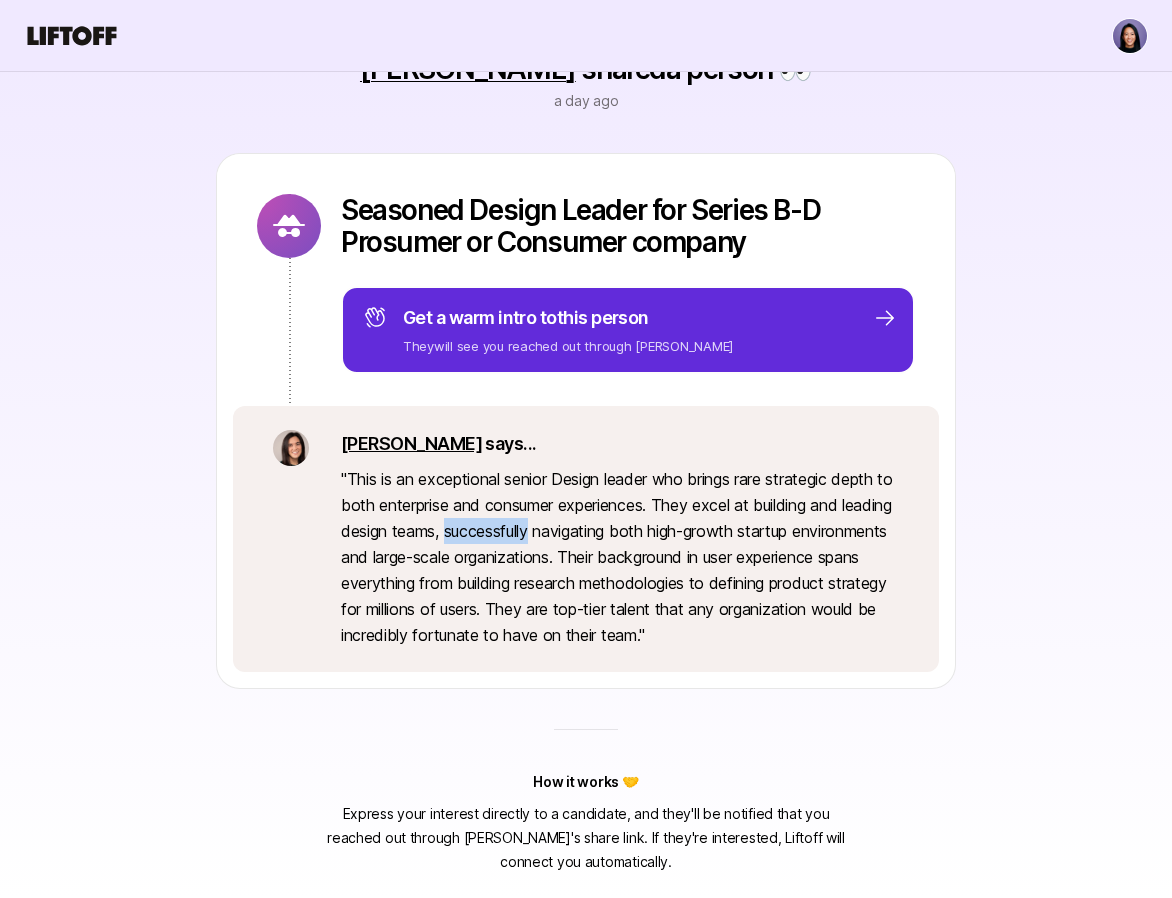 click on "" This is an exceptional senior Design leader who brings rare strategic depth to both enterprise and consumer experiences. They excel at building and leading design teams, successfully navigating both high-growth startup environments and large-scale organizations. Their background in user experience spans everything from building research methodologies to defining product strategy for millions of users. They are top-tier talent that any organization would be incredibly fortunate to have on their team. "" at bounding box center (620, 557) 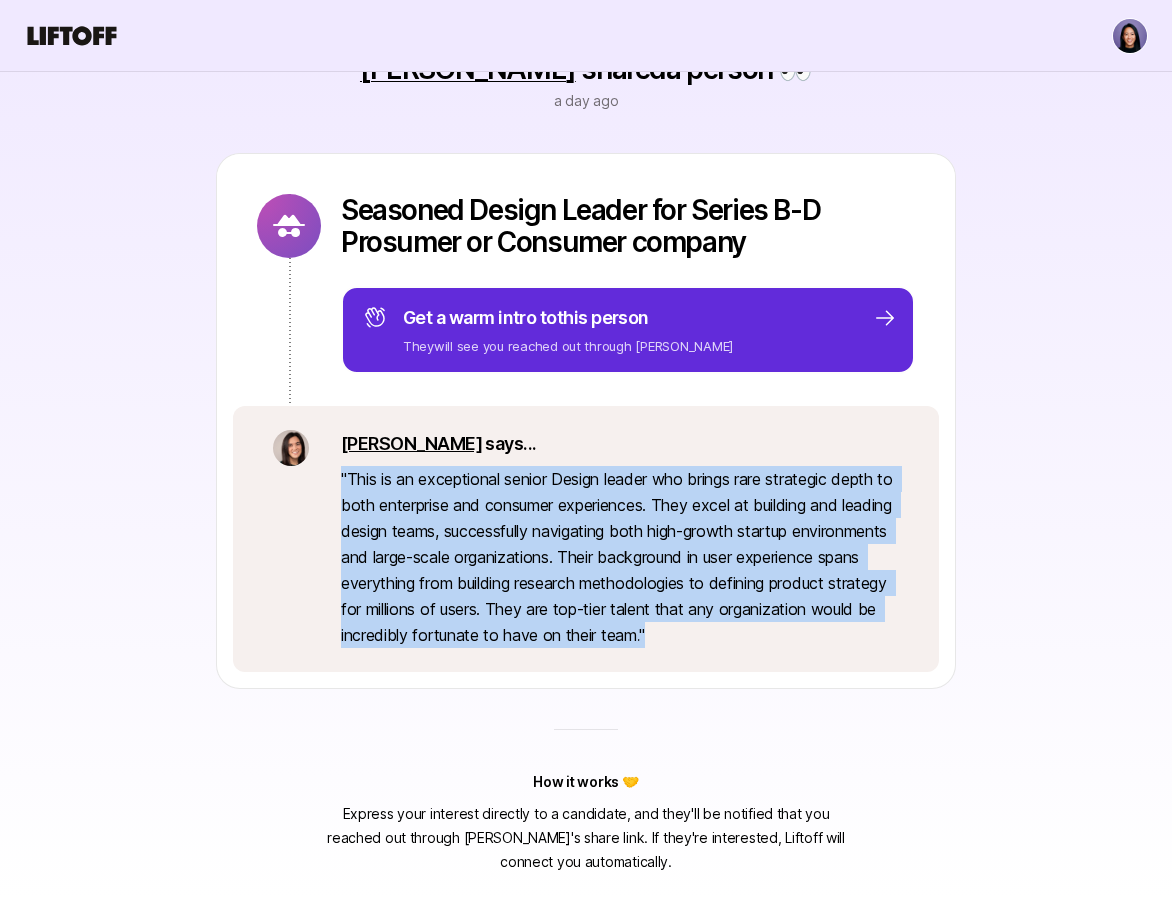 copy on "" This is an exceptional senior Design leader who brings rare strategic depth to both enterprise and consumer experiences. They excel at building and leading design teams, successfully navigating both high-growth startup environments and large-scale organizations. Their background in user experience spans everything from building research methodologies to defining product strategy for millions of users. They are top-tier talent that any organization would be incredibly fortunate to have on their team. "" 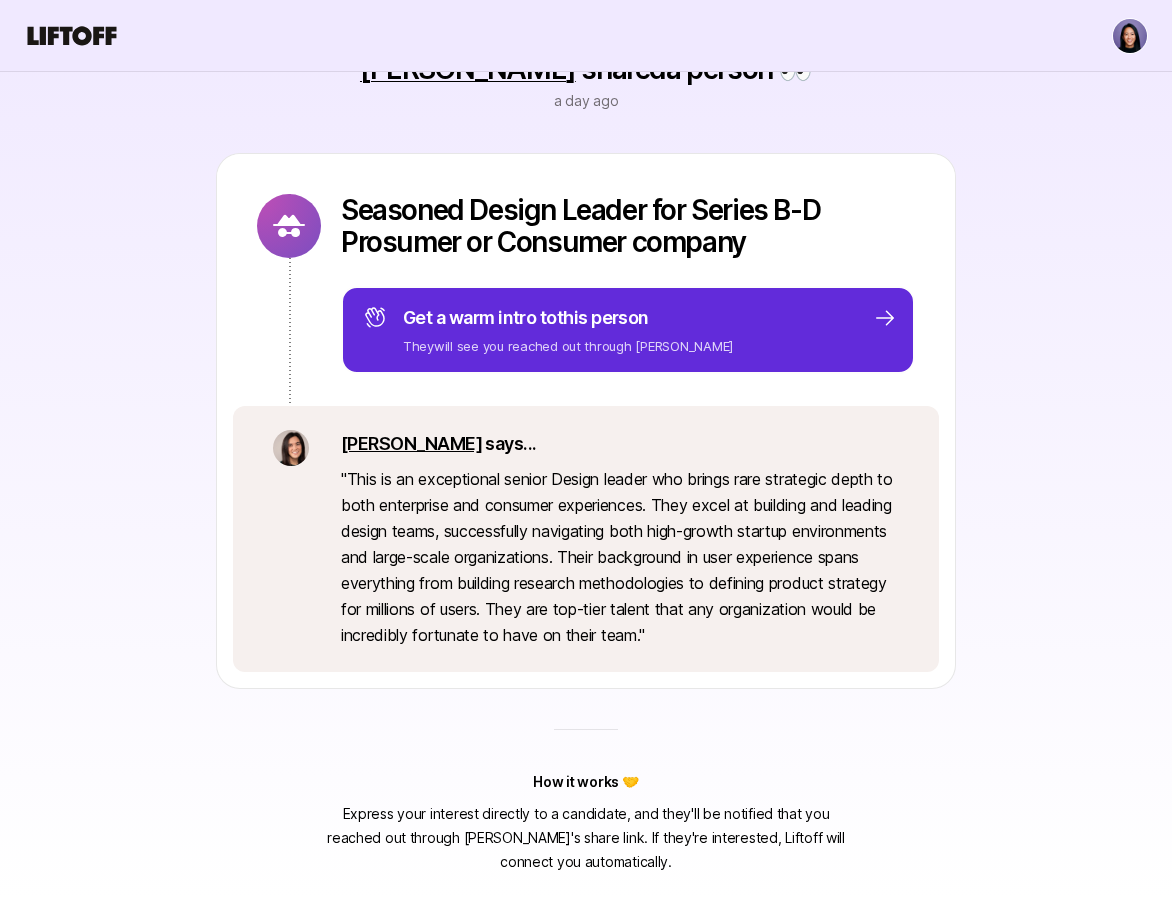 click on "Seasoned Design Leader for Series B-D Prosumer or Consumer company" at bounding box center [628, 226] 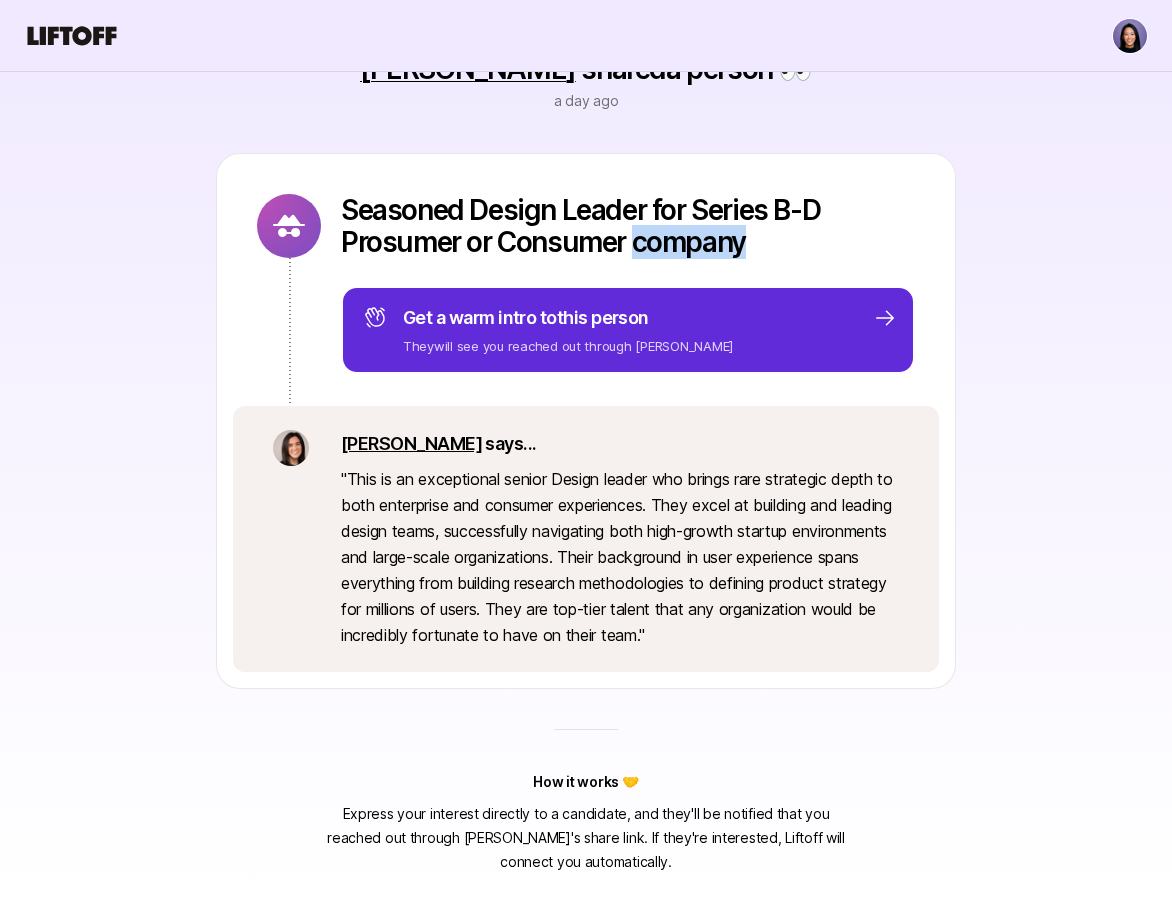 click on "Seasoned Design Leader for Series B-D Prosumer or Consumer company" at bounding box center (628, 226) 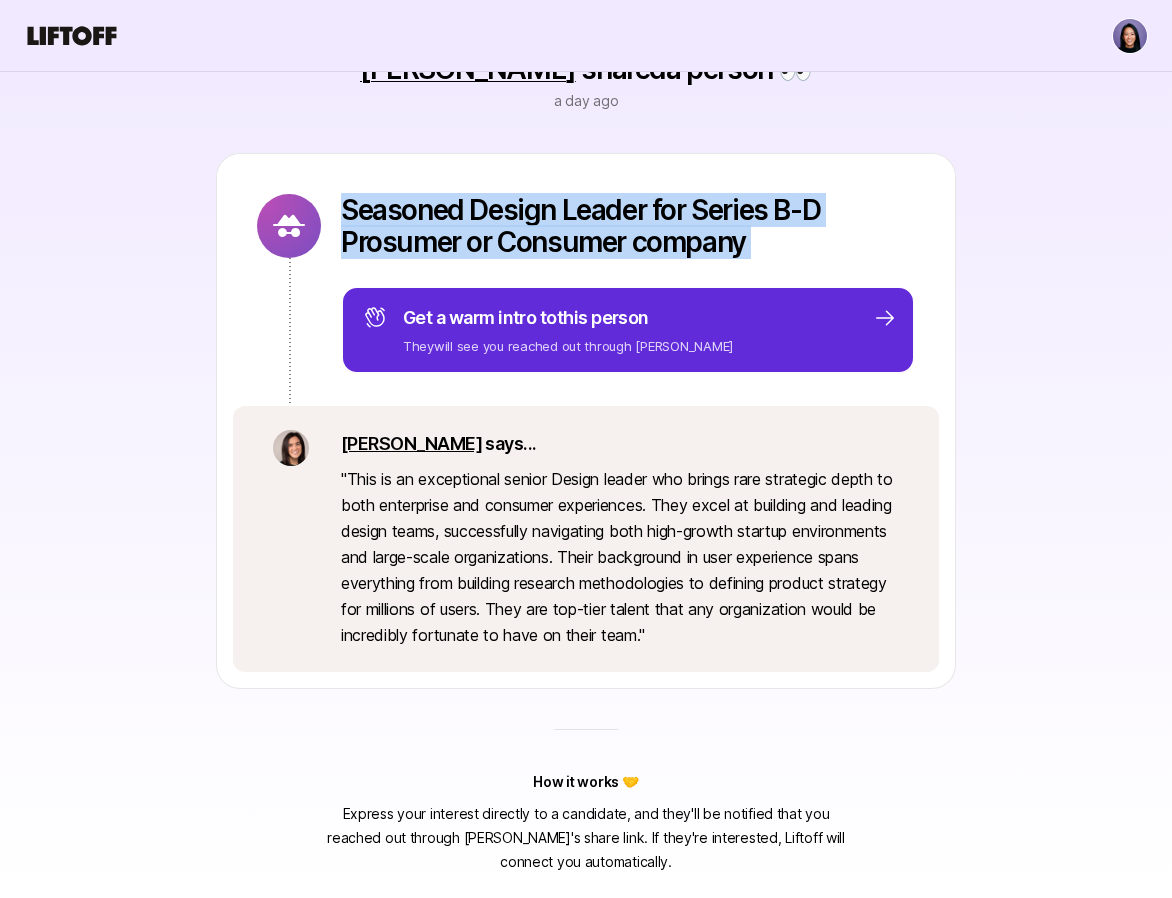 click on "Seasoned Design Leader for Series B-D Prosumer or Consumer company" at bounding box center [628, 226] 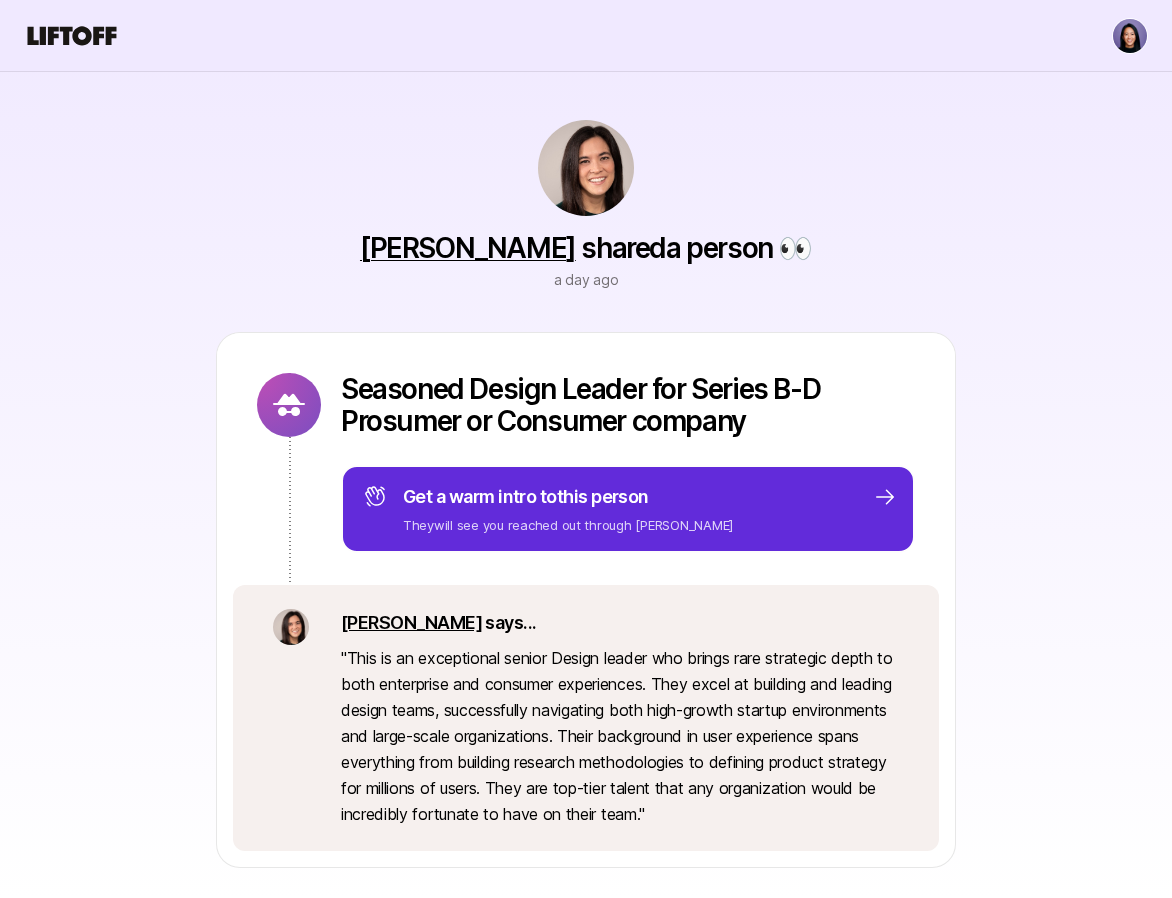 scroll, scrollTop: 0, scrollLeft: 0, axis: both 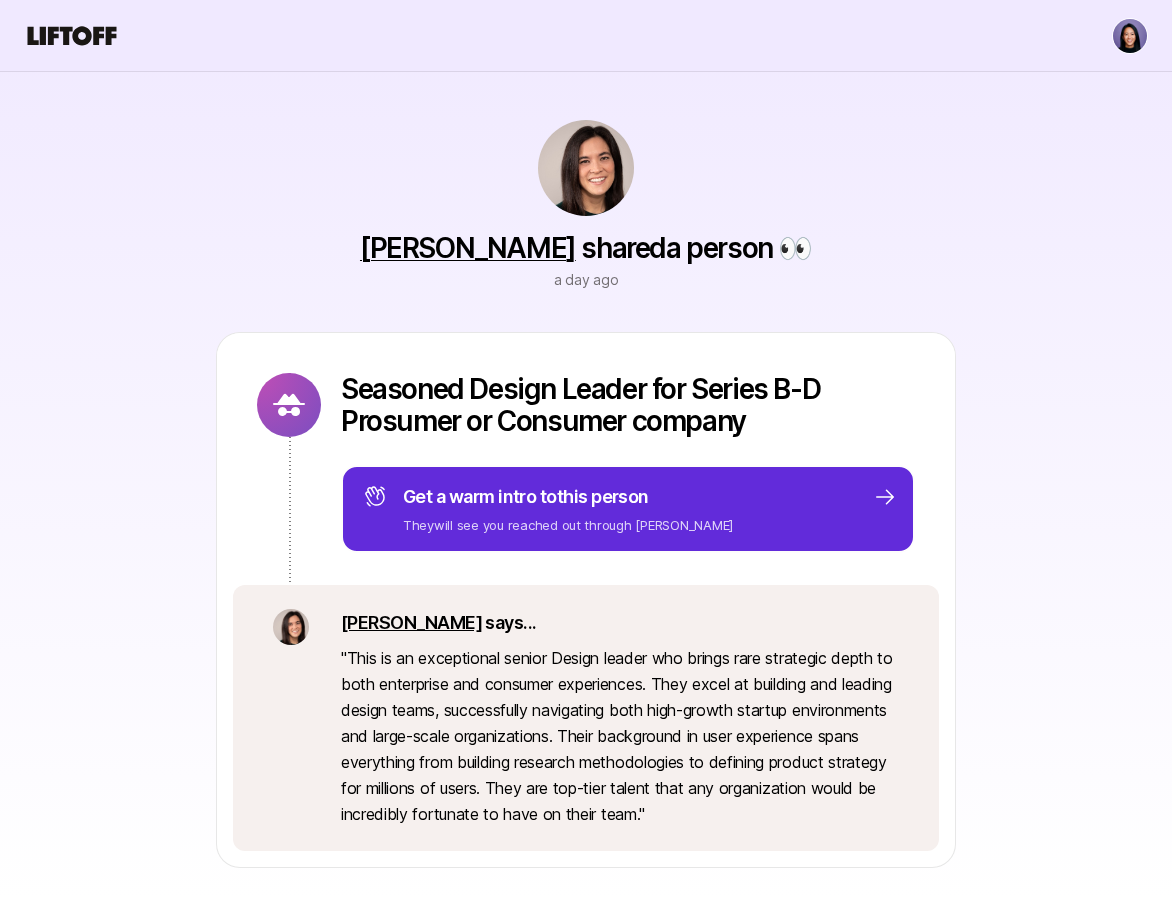 click on "[PERSON_NAME]   shared  a person 👀 a day ago Seasoned Design Leader for Series B-D Prosumer or Consumer company Get a warm intro   to  this person They  will see you reached out through   [PERSON_NAME] [PERSON_NAME]   says... " This is an exceptional senior Design leader who brings rare strategic depth to both enterprise and consumer experiences. They excel at building and leading design teams, successfully navigating both high-growth startup environments and large-scale organizations. Their background in user experience spans everything from building research methodologies to defining product strategy for millions of users. They are top-tier talent that any organization would be incredibly fortunate to have on their team. " How it works 🤝 Express your interest directly to a candidate, and they'll be notified that you reached out through   [PERSON_NAME] 's share link. If they're interested, Liftoff will connect you automatically." at bounding box center [586, 449] 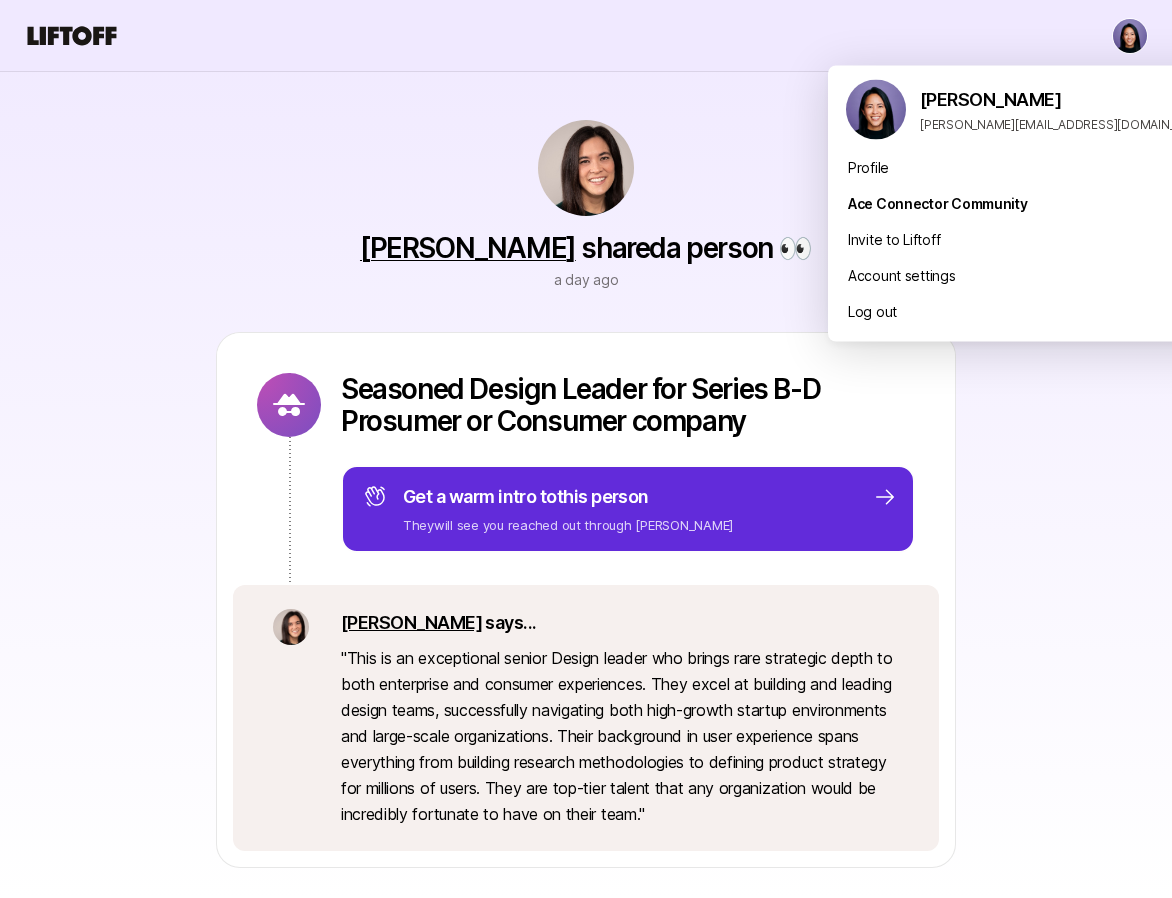 click on "Profile" at bounding box center [1028, 168] 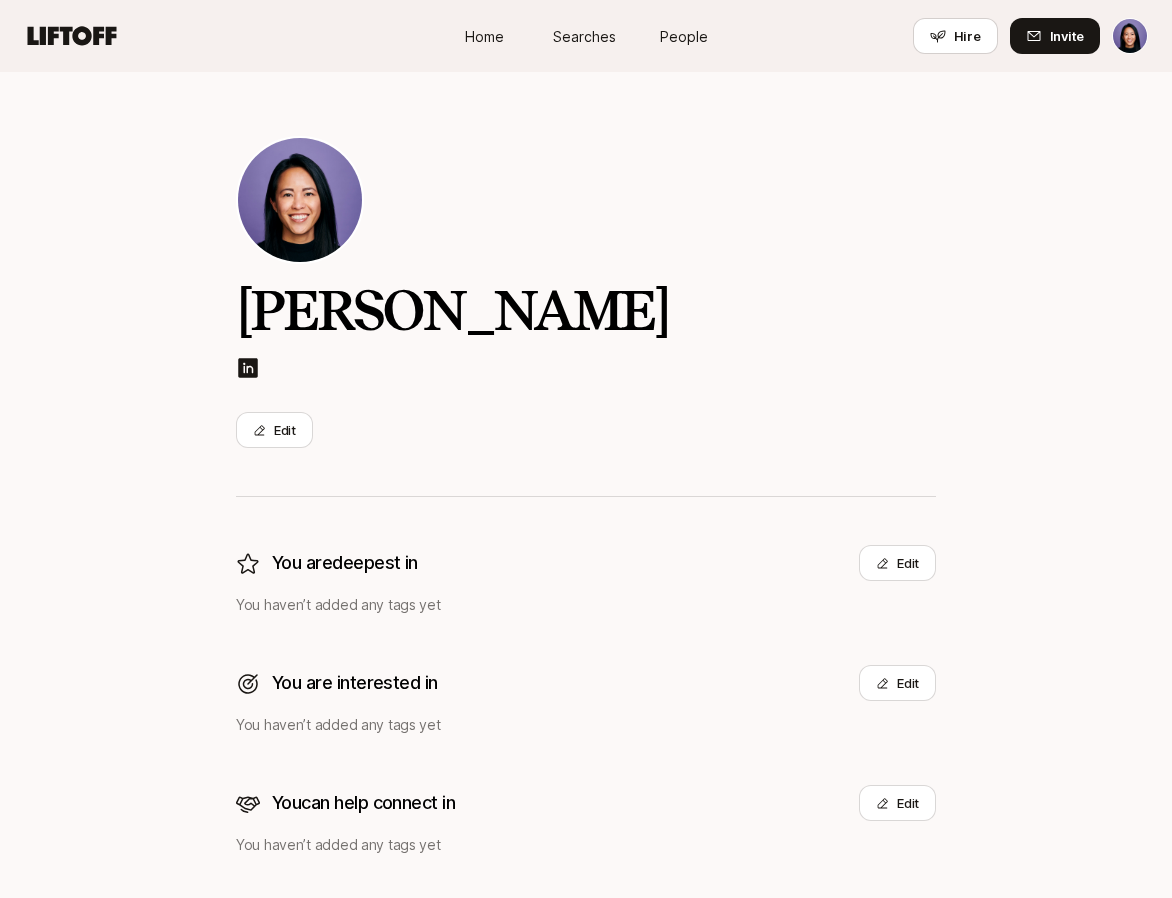 click 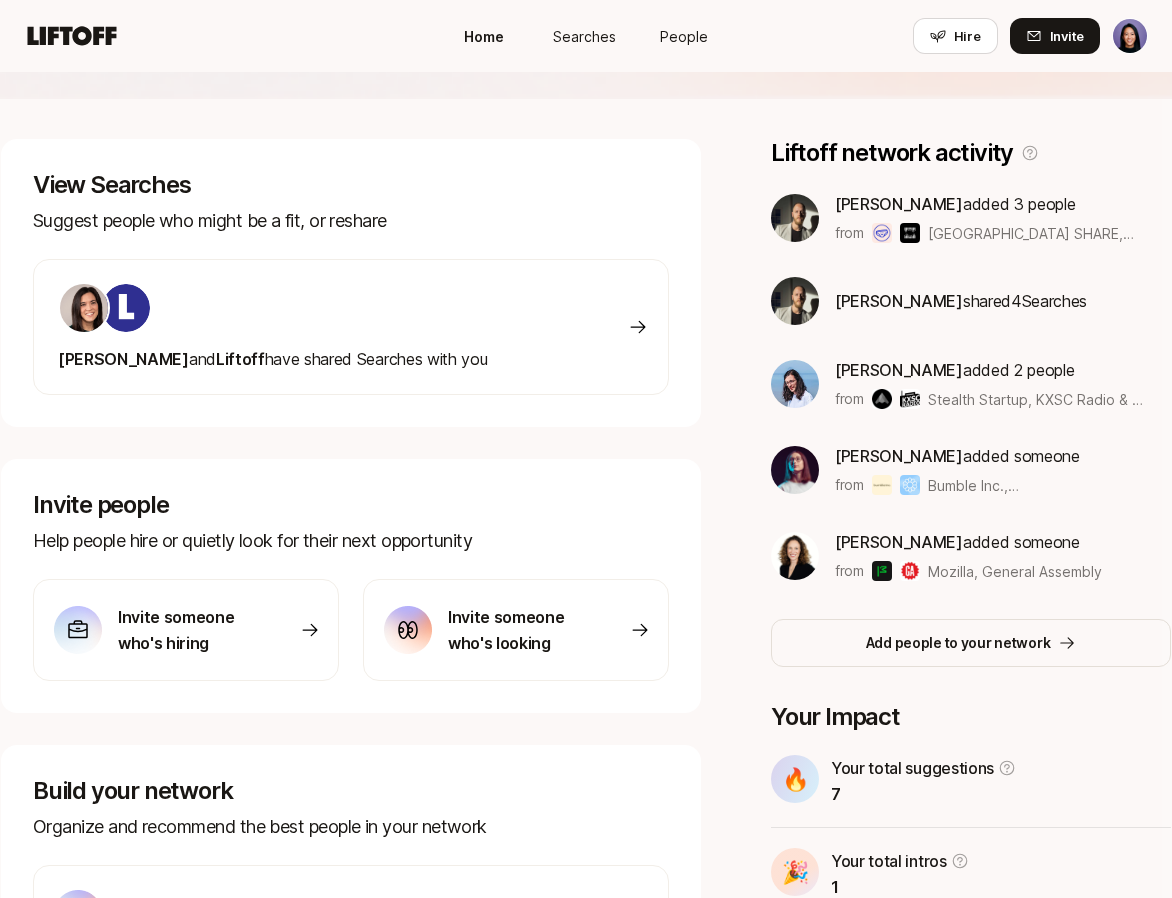 scroll, scrollTop: 434, scrollLeft: 0, axis: vertical 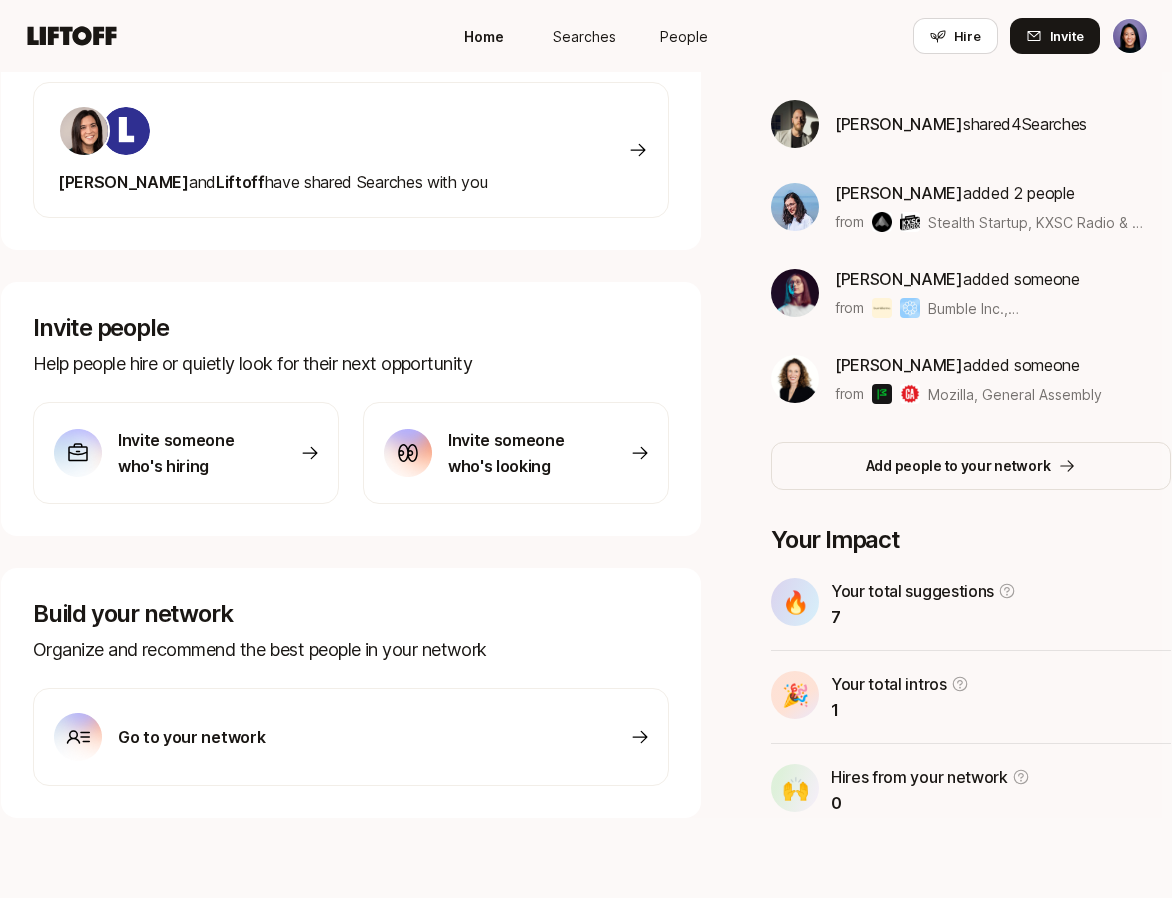 click on "[PERSON_NAME]  and  [PERSON_NAME]  have shared Searches with you" at bounding box center (351, 150) 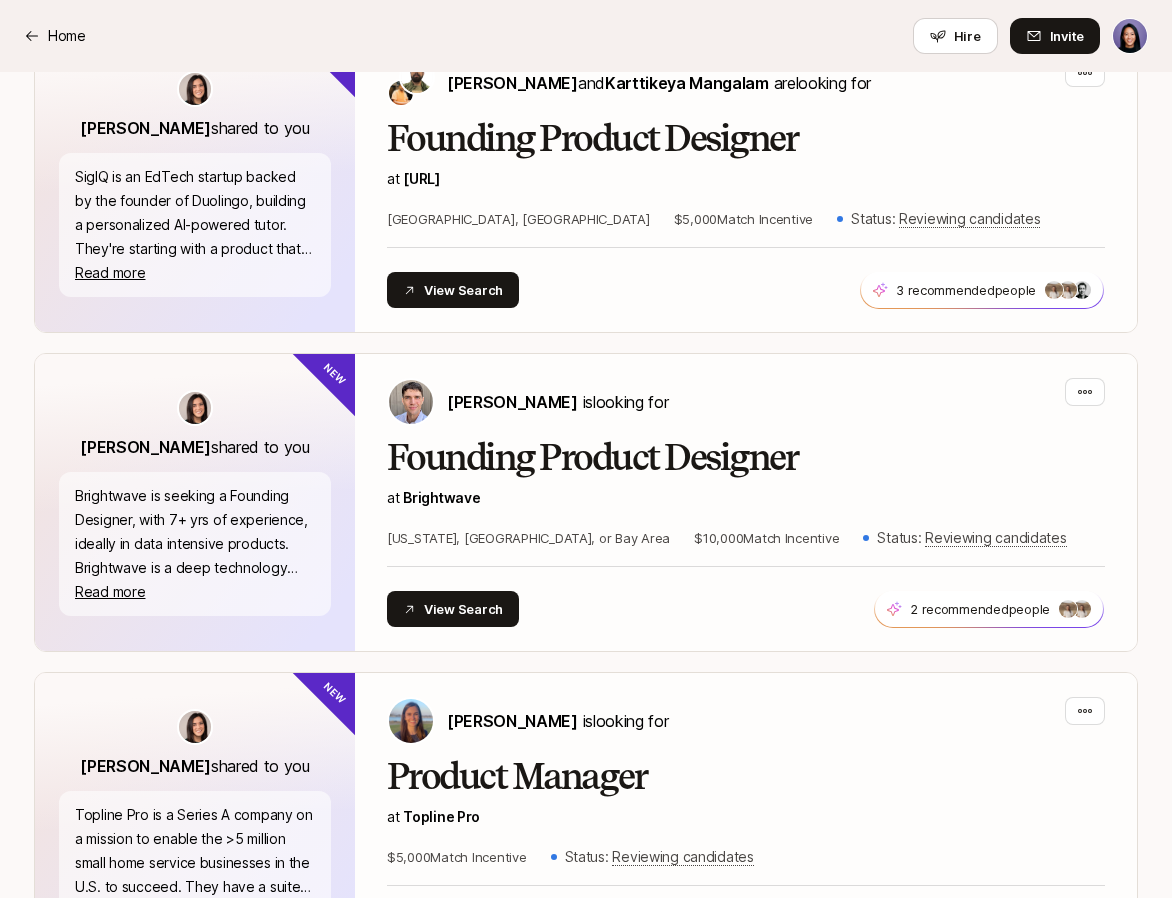 scroll, scrollTop: 5723, scrollLeft: 0, axis: vertical 